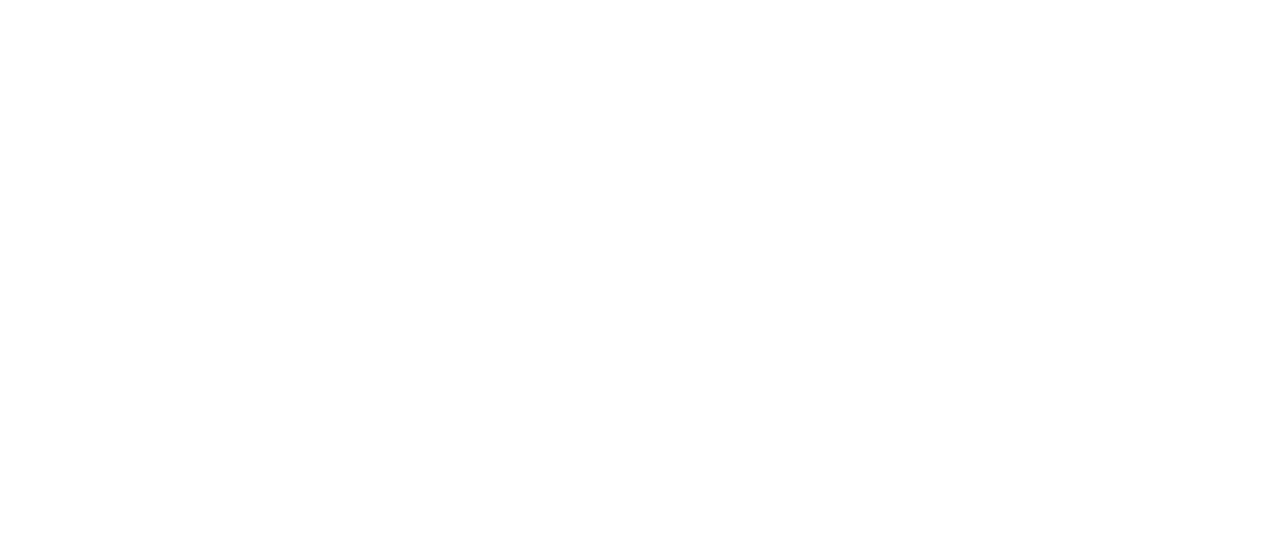 scroll, scrollTop: 0, scrollLeft: 0, axis: both 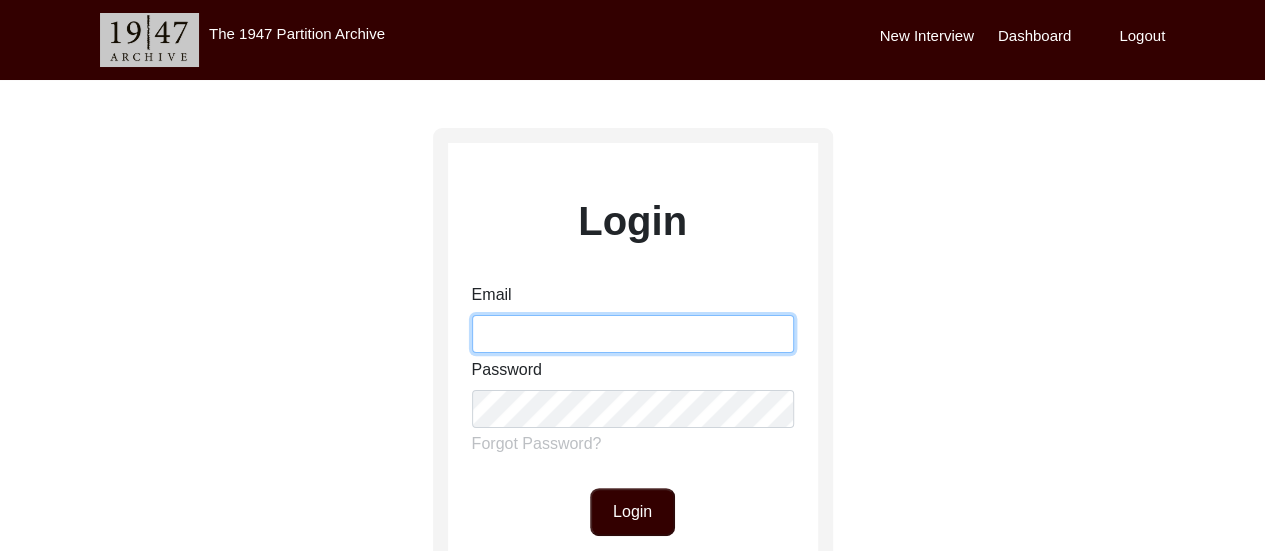 type on "[EMAIL]" 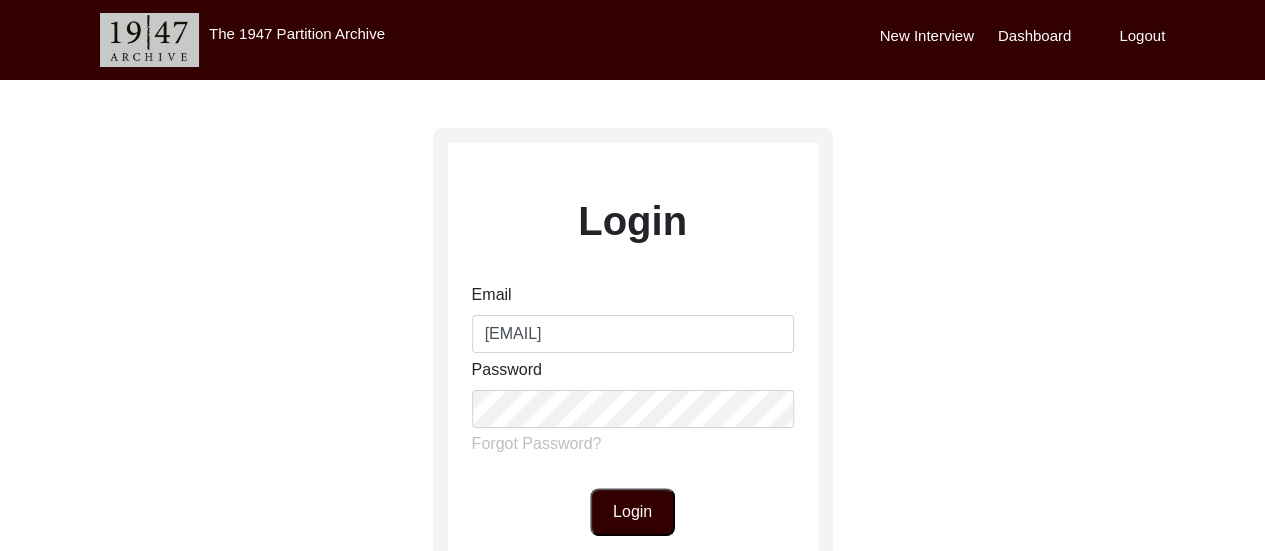 click on "Login" 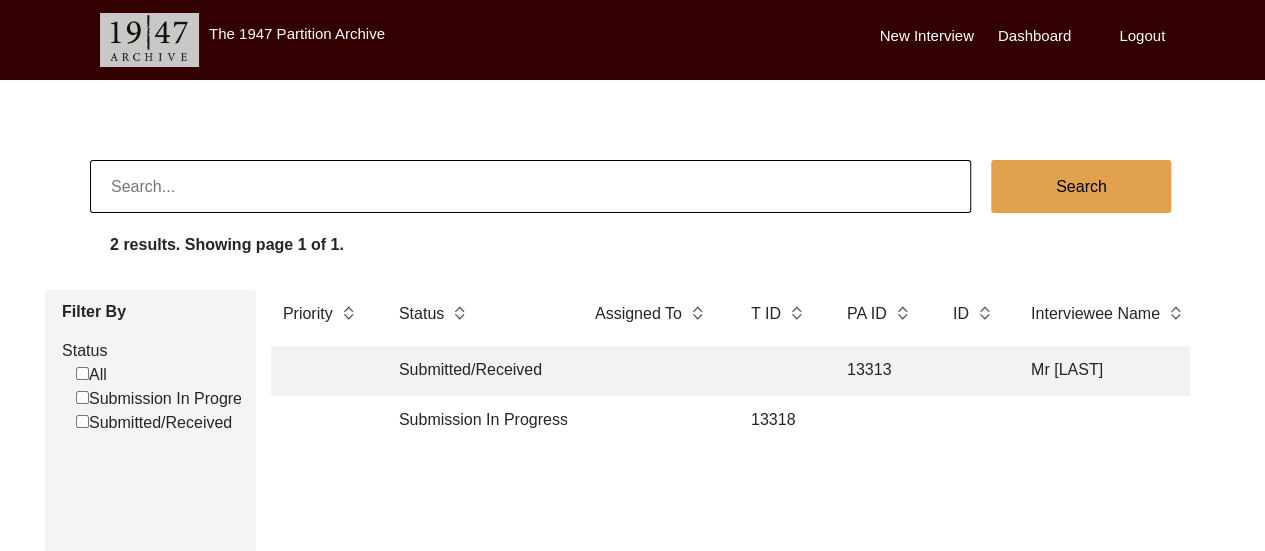 click on "Submission In Progress" 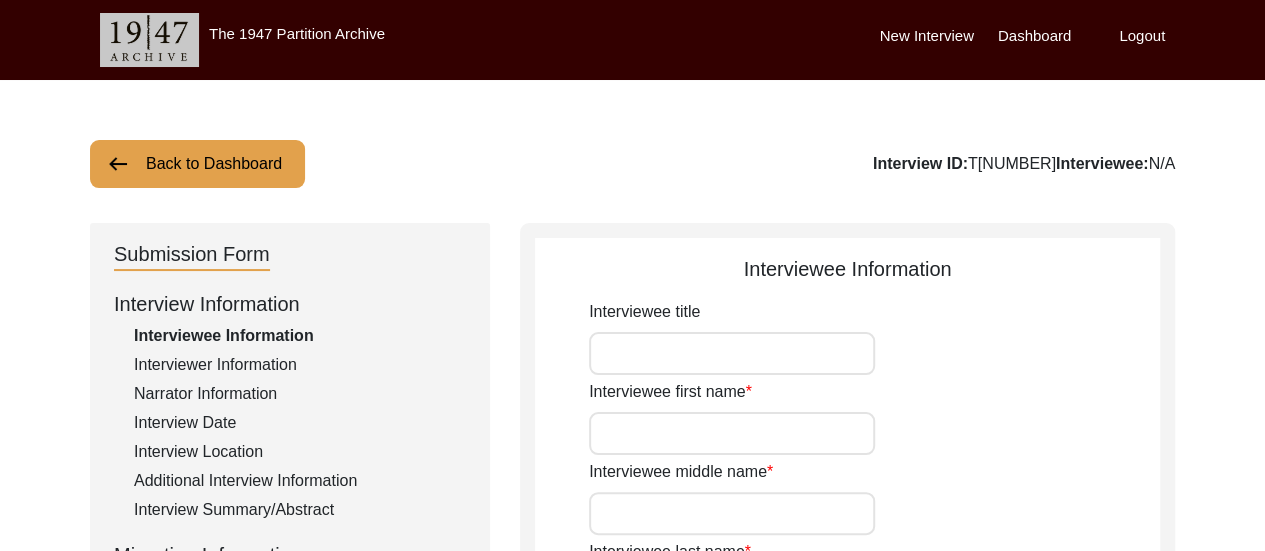 click on "Interviewee title" at bounding box center [732, 353] 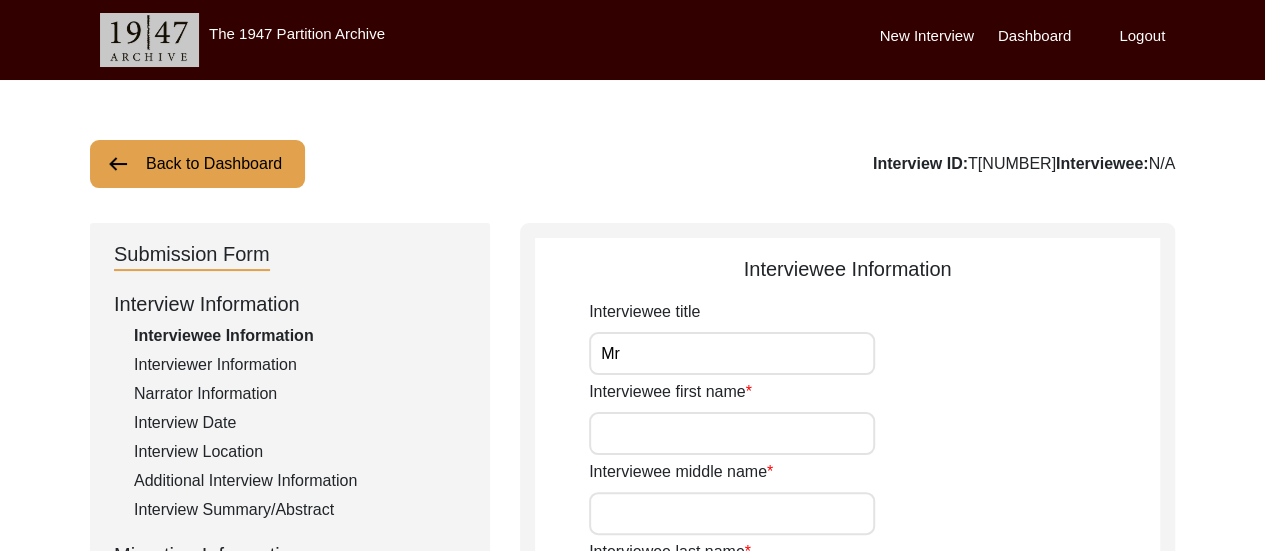 type on "Mr" 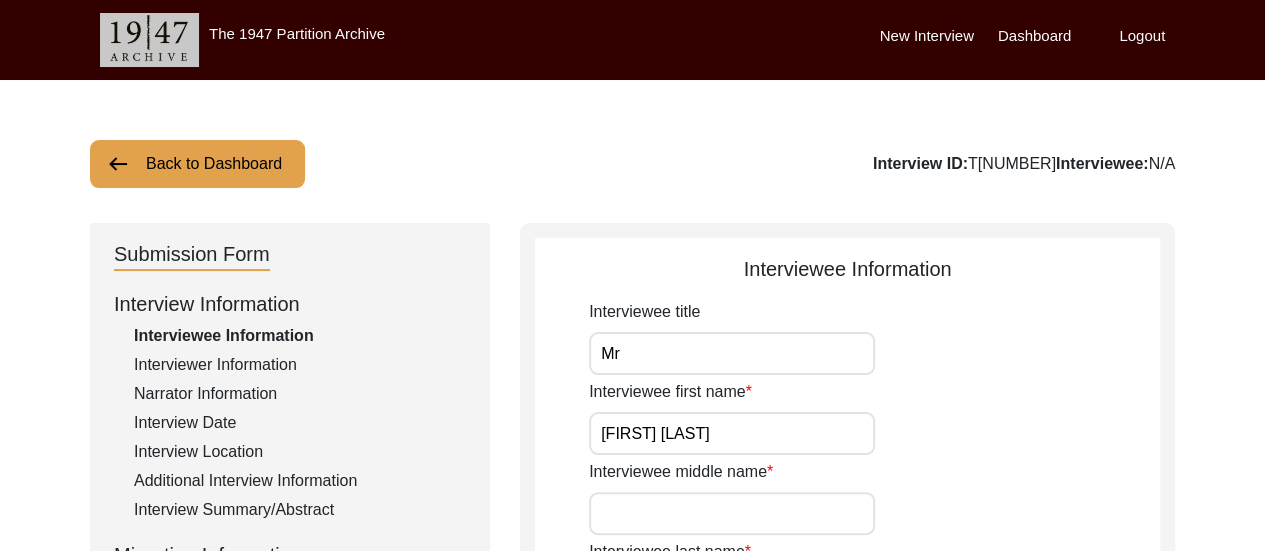 click on "Interviewee middle name" at bounding box center (732, 513) 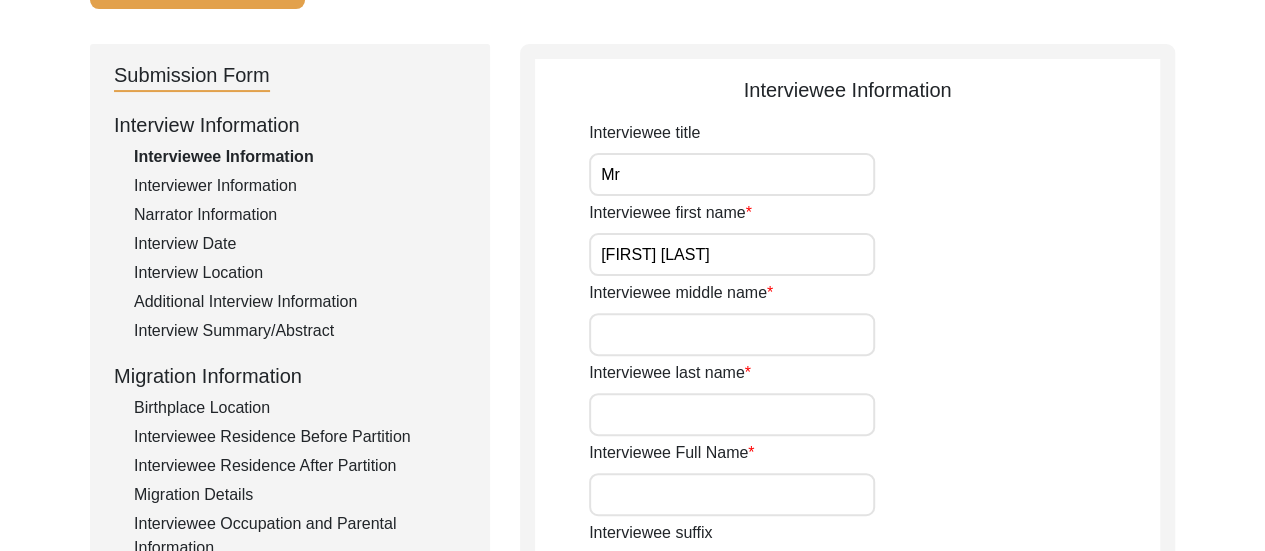 scroll, scrollTop: 182, scrollLeft: 0, axis: vertical 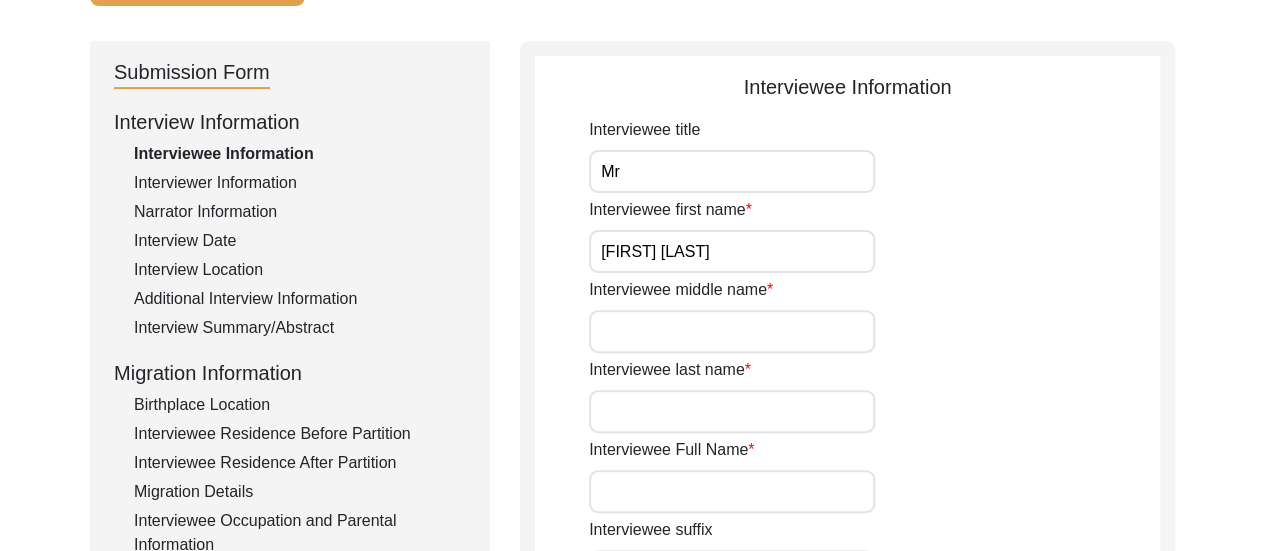 click on "[FIRST] [LAST]" at bounding box center [732, 251] 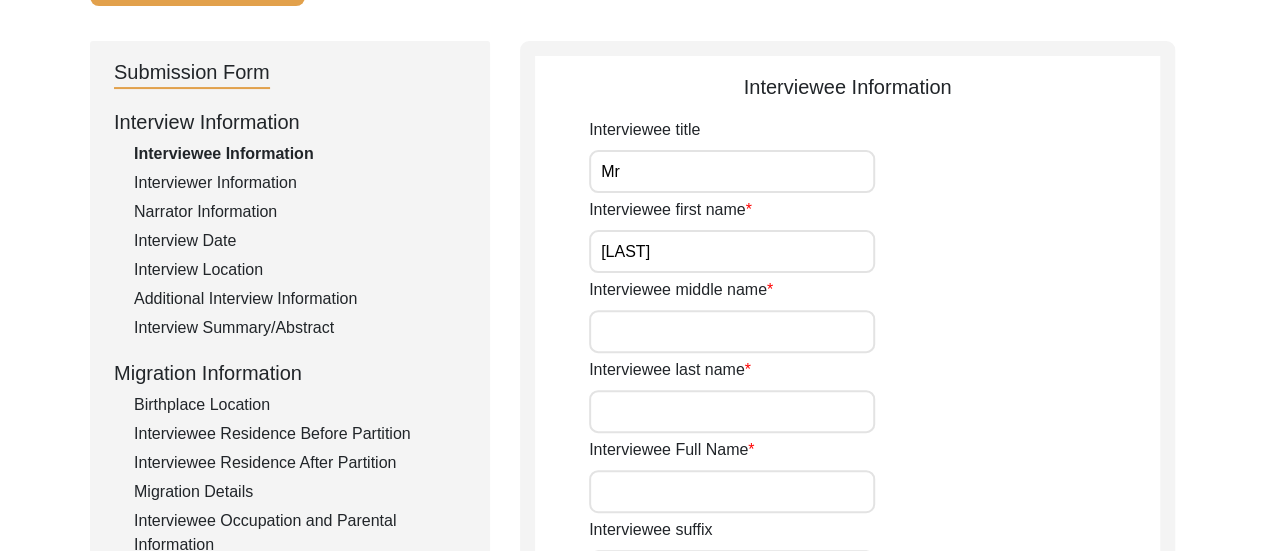type on "[LAST]" 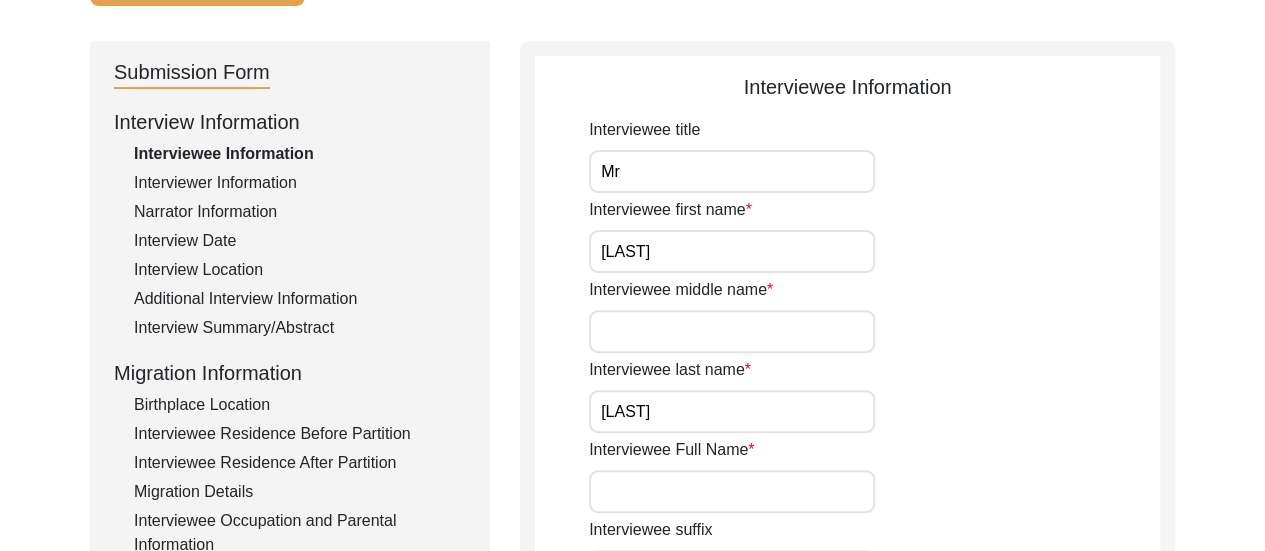 type on "[LAST]" 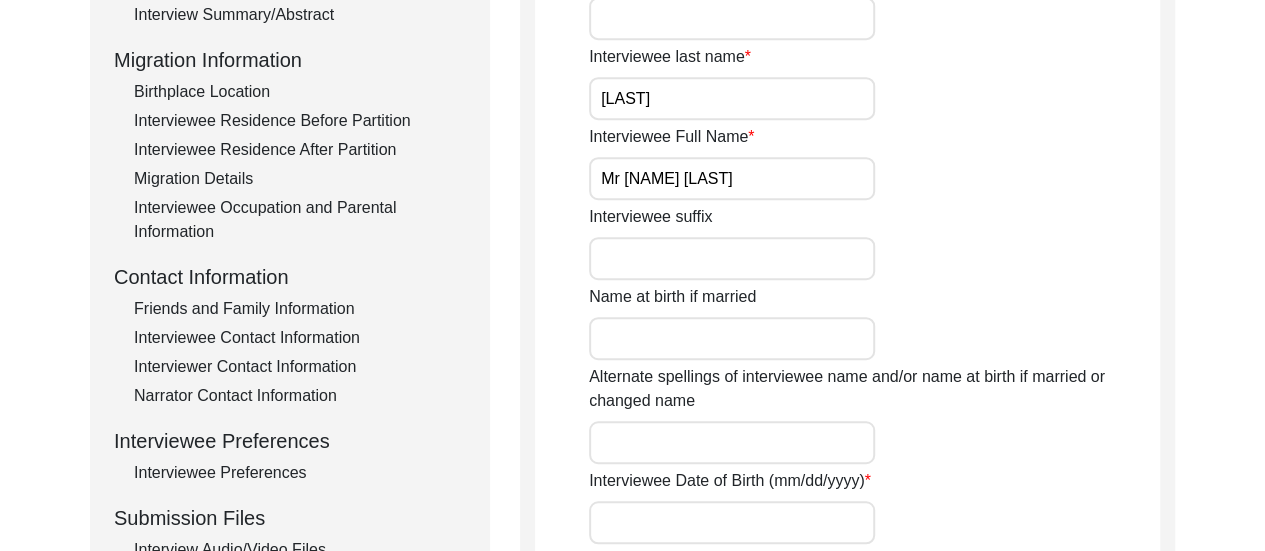 scroll, scrollTop: 498, scrollLeft: 0, axis: vertical 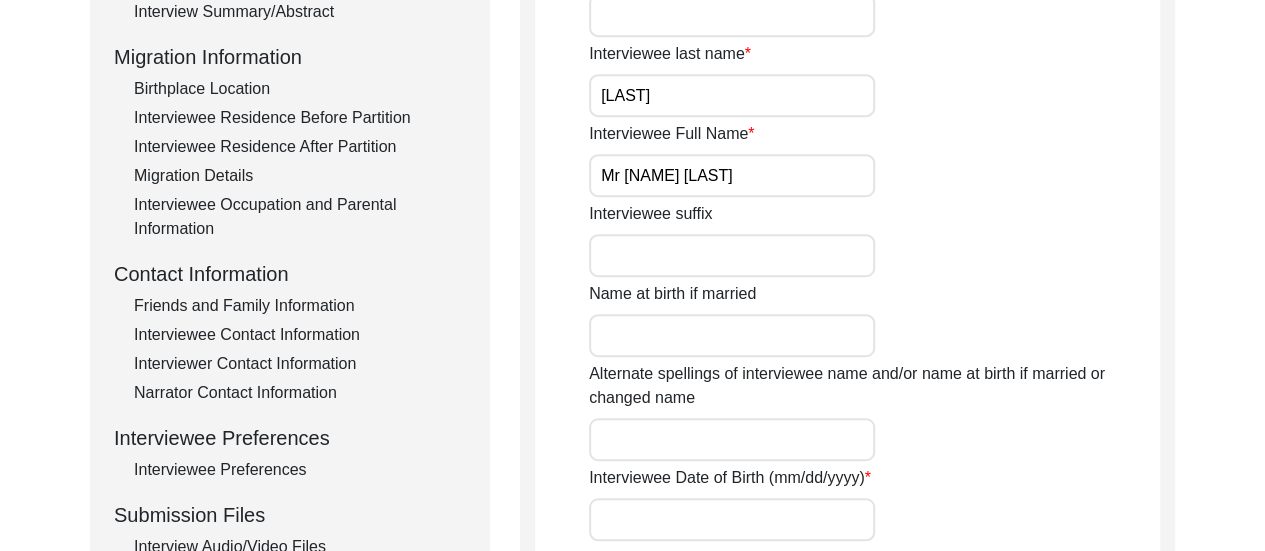 type on "Mr [NAME] [LAST]" 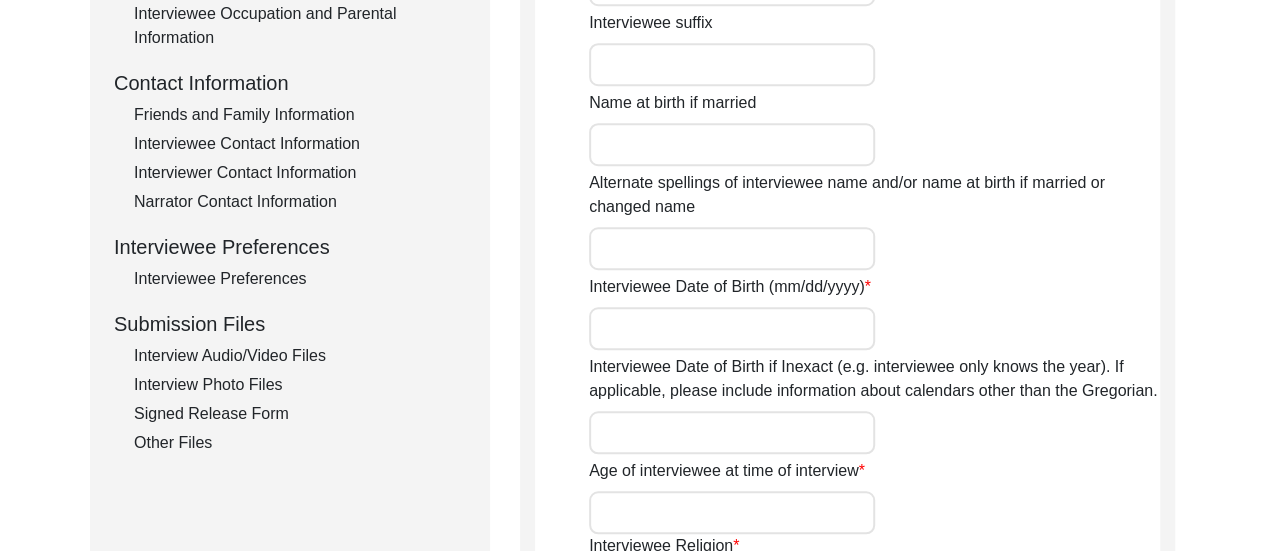scroll, scrollTop: 701, scrollLeft: 0, axis: vertical 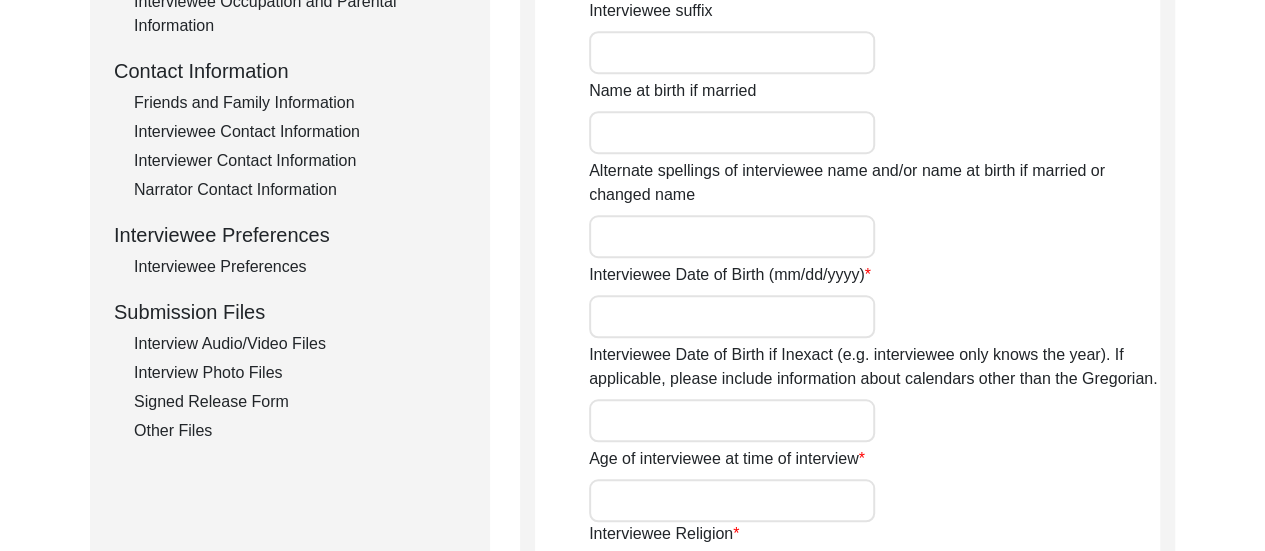 click on "Interviewee Date of Birth (mm/dd/yyyy)" at bounding box center [732, 316] 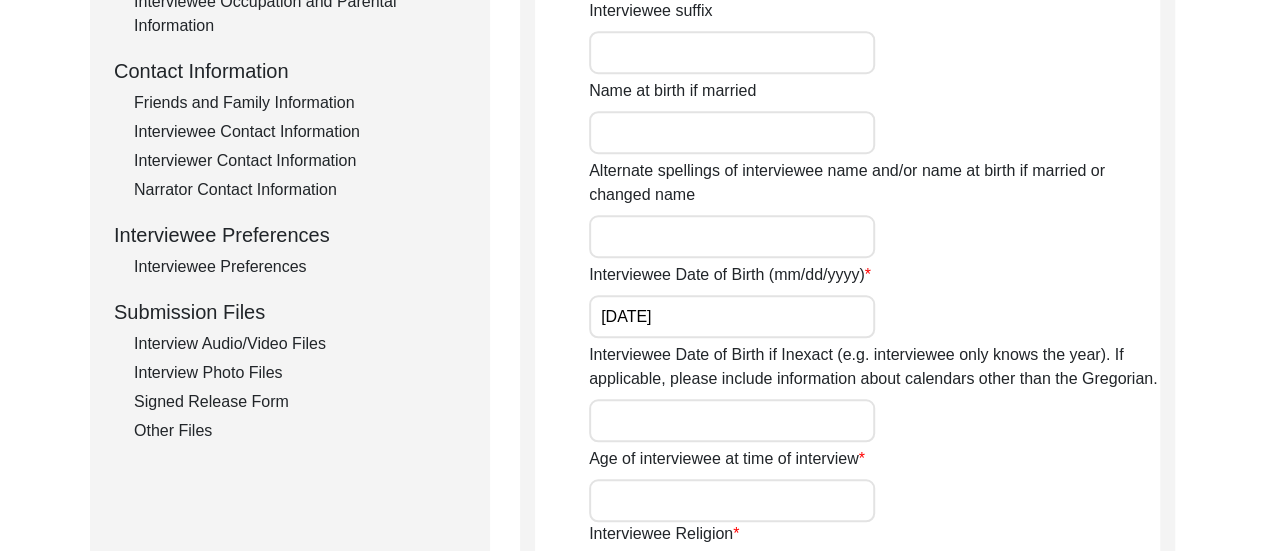 type on "[DATE]" 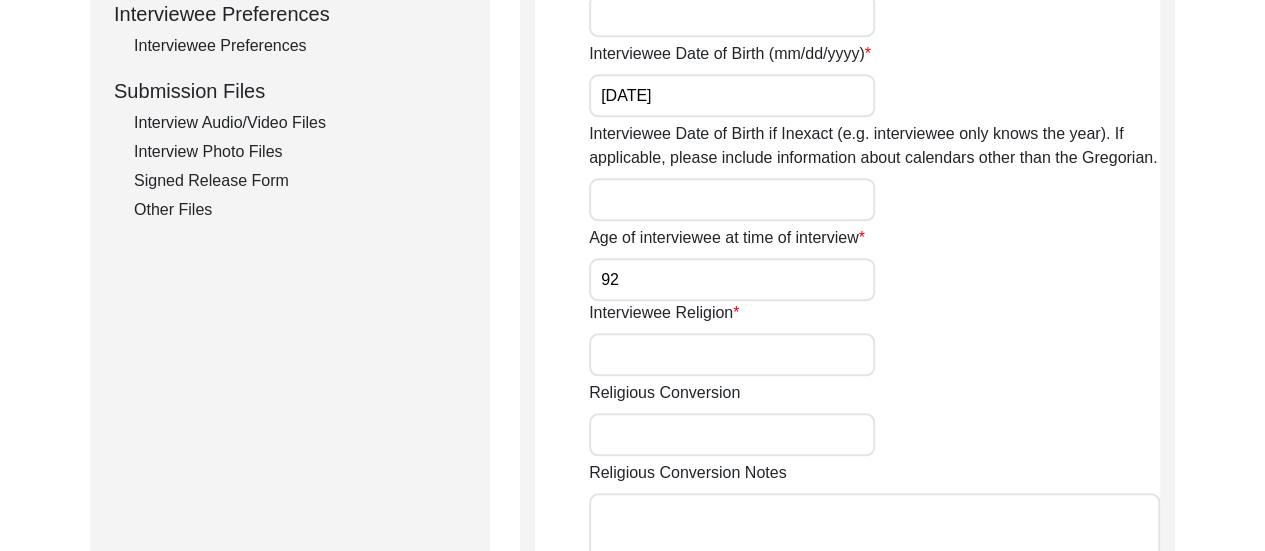 scroll, scrollTop: 963, scrollLeft: 0, axis: vertical 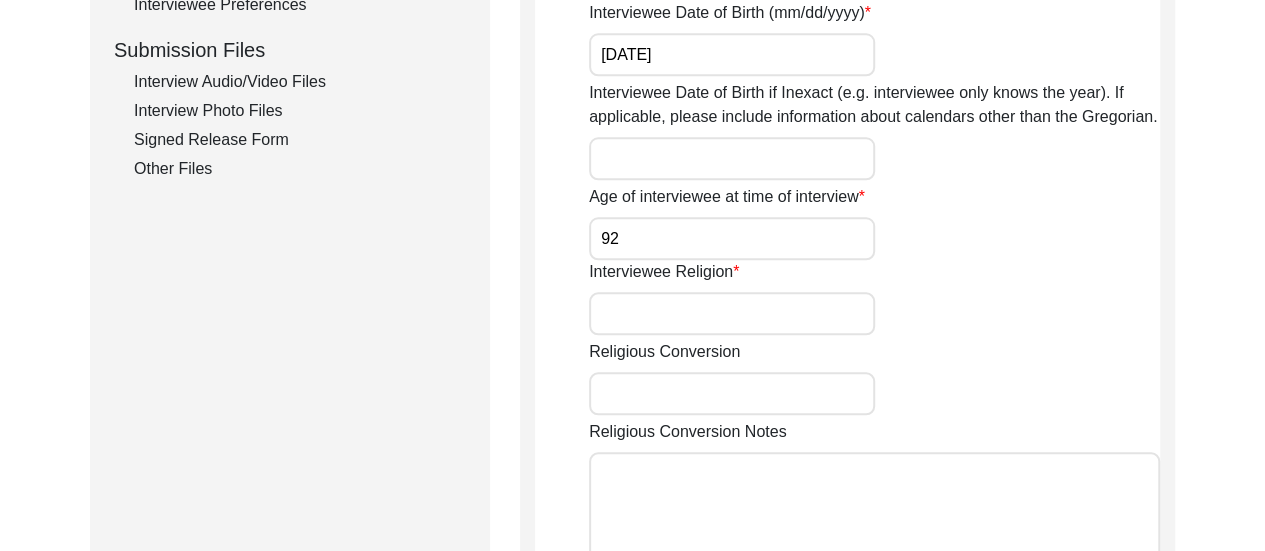 type on "92" 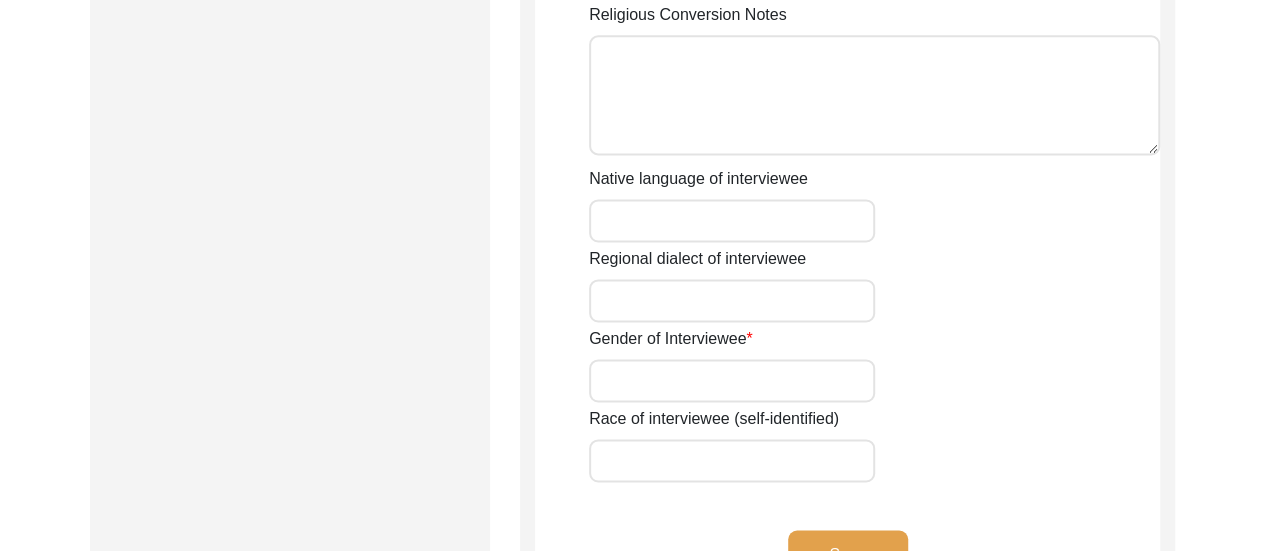 scroll, scrollTop: 1388, scrollLeft: 0, axis: vertical 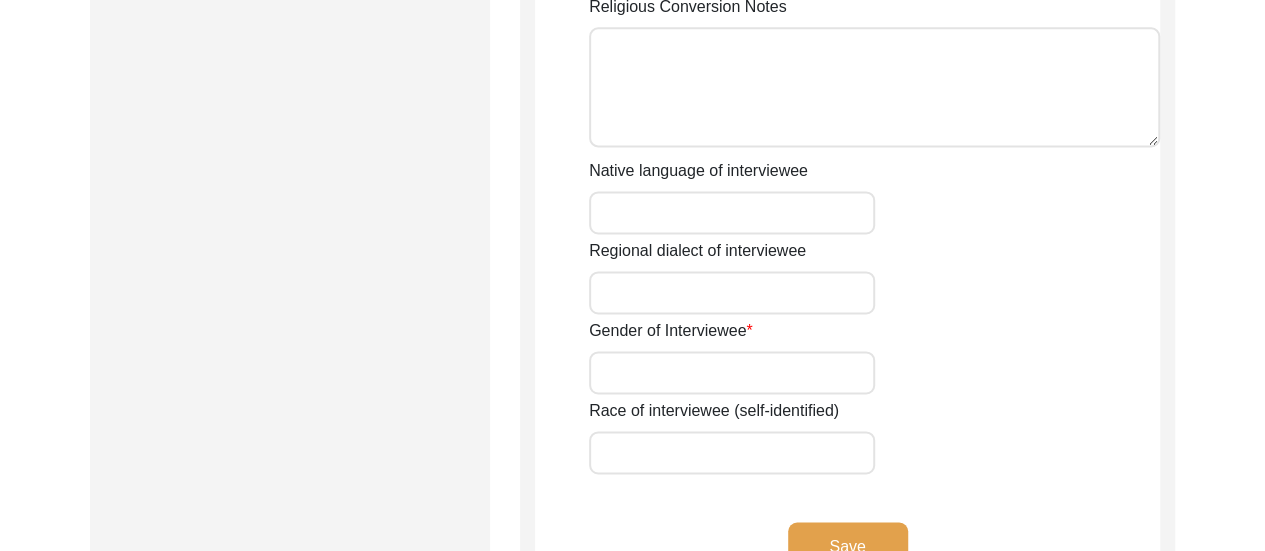 type on "Hinduism" 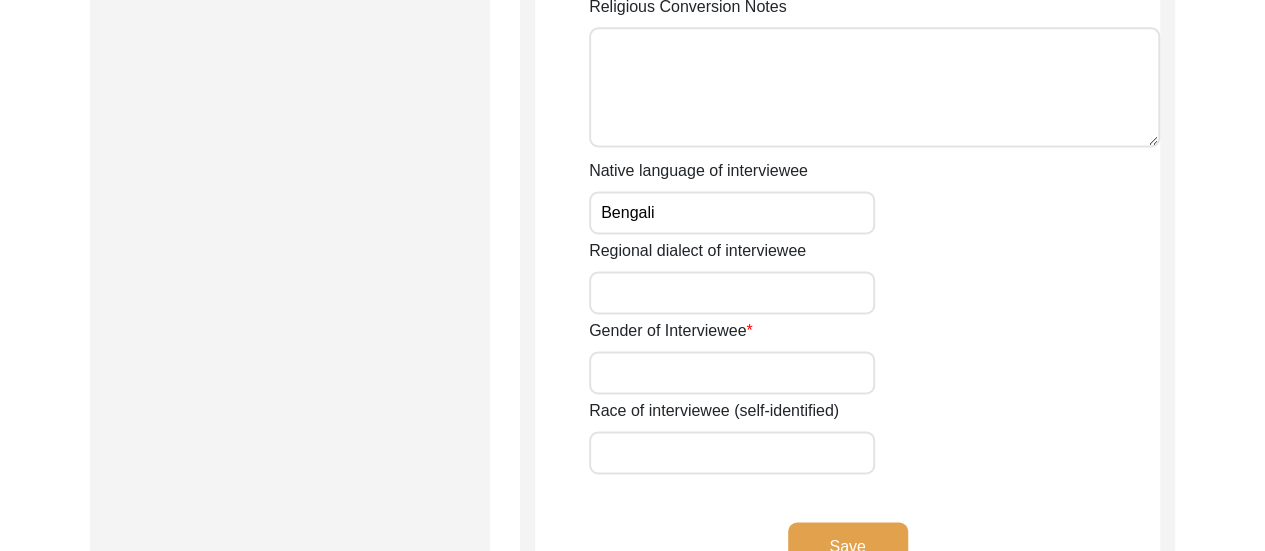 type on "Bengali" 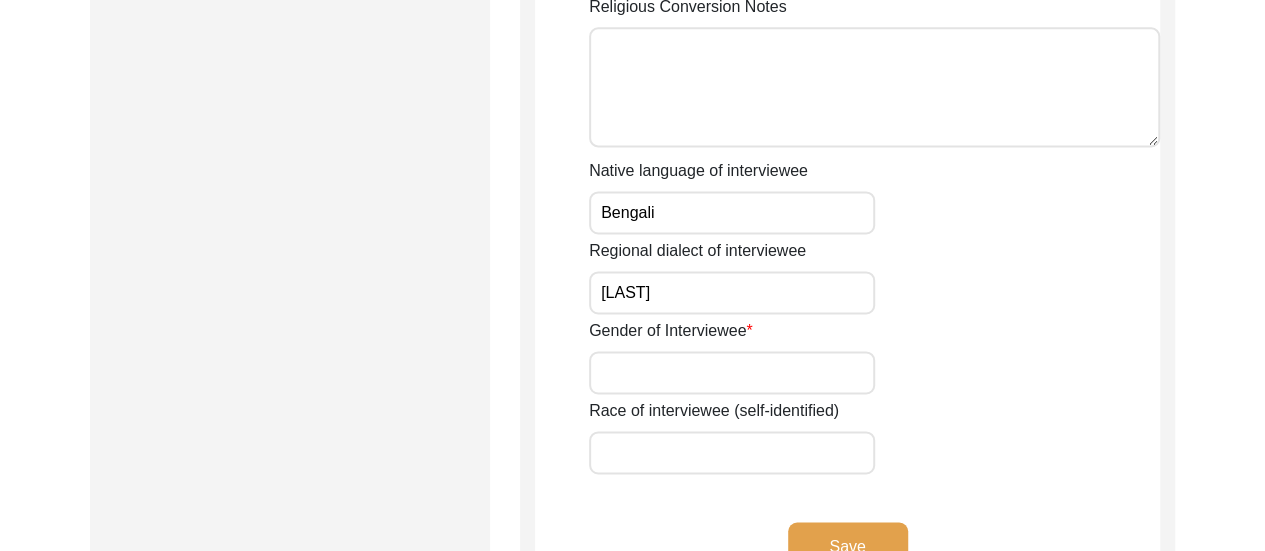 type on "[LAST]" 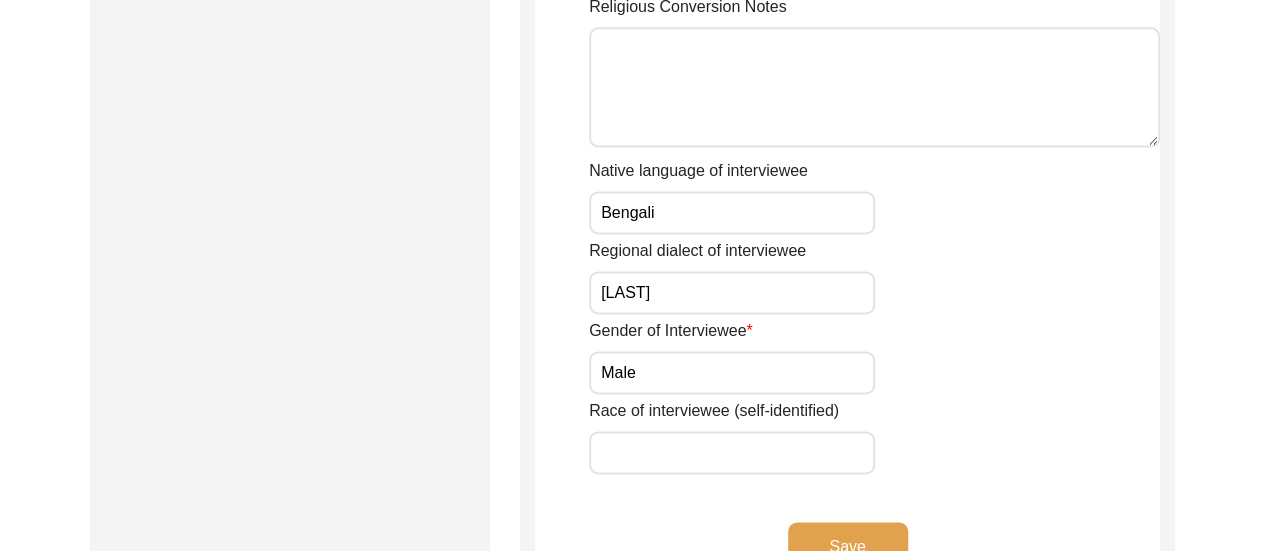 type on "Male" 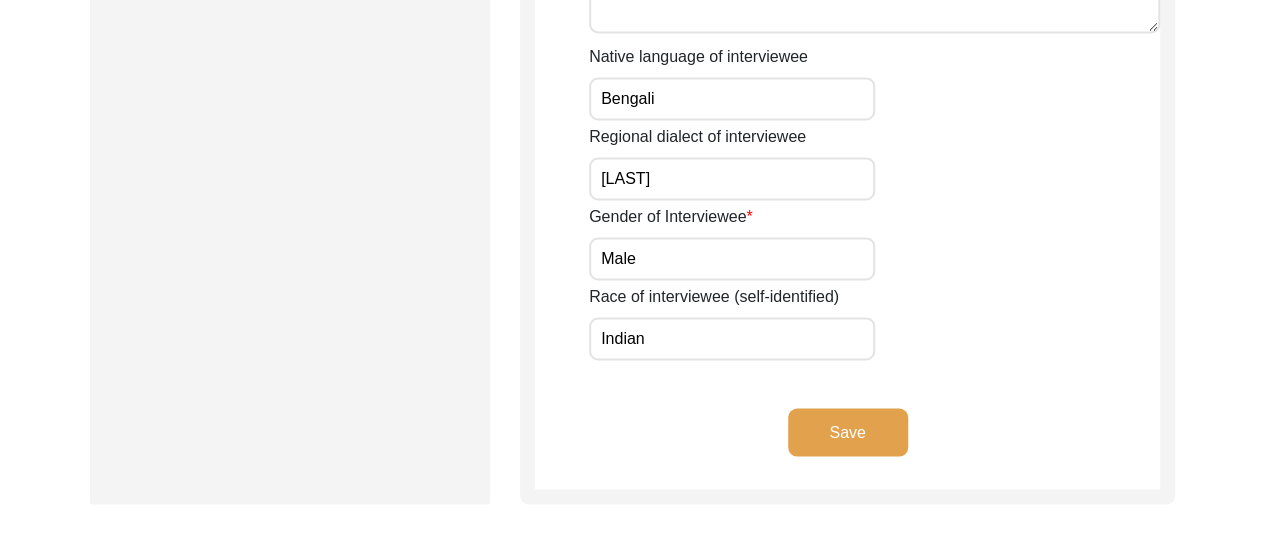 scroll, scrollTop: 1538, scrollLeft: 0, axis: vertical 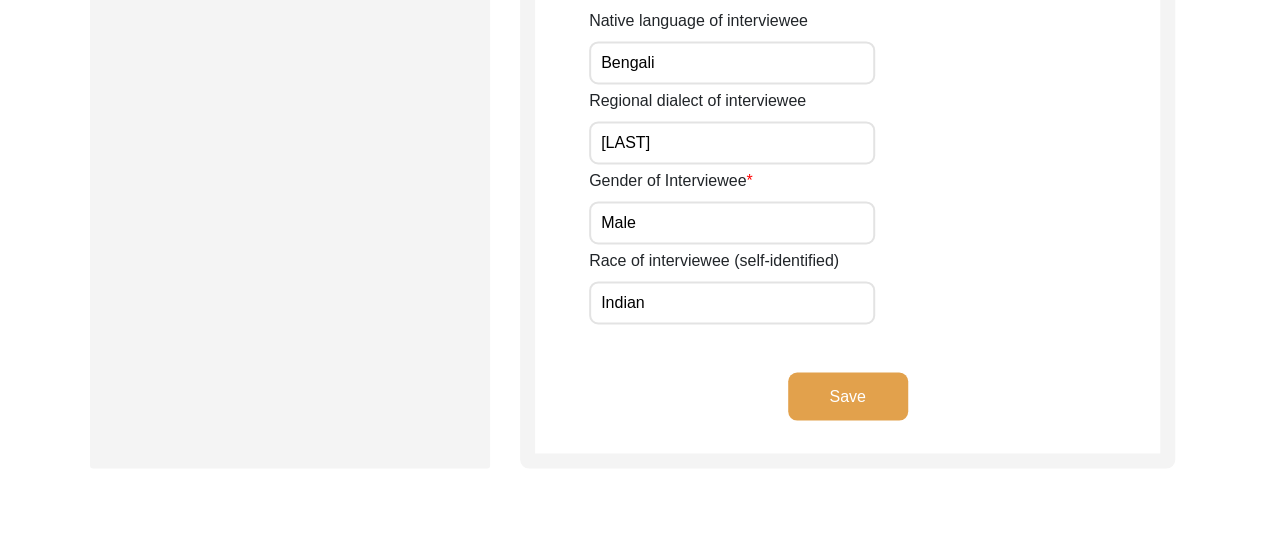 type on "Indian" 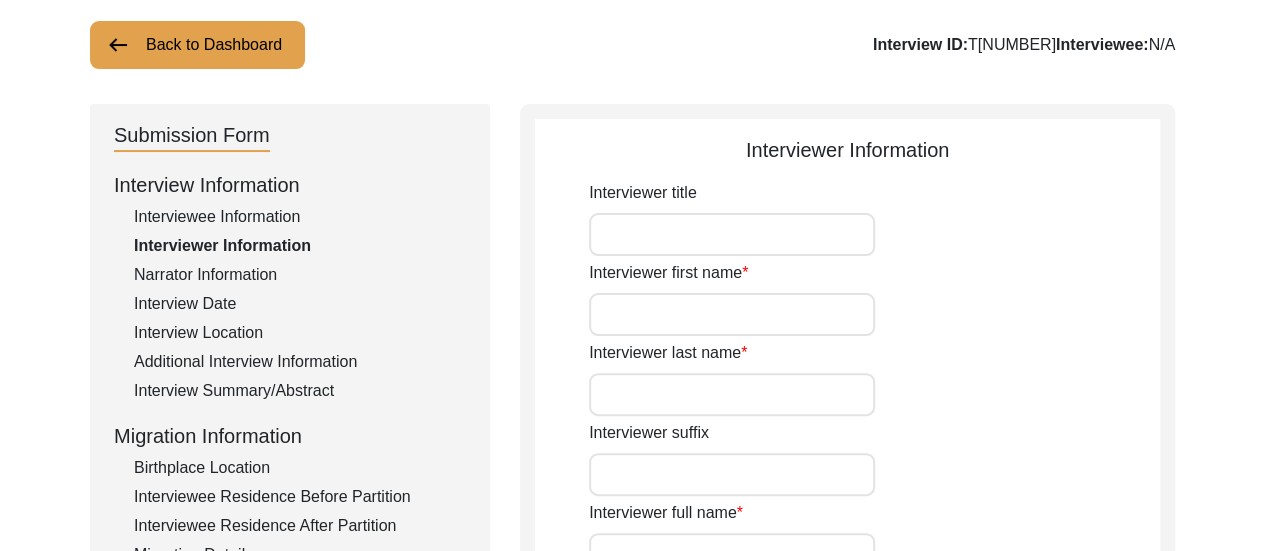 scroll, scrollTop: 116, scrollLeft: 0, axis: vertical 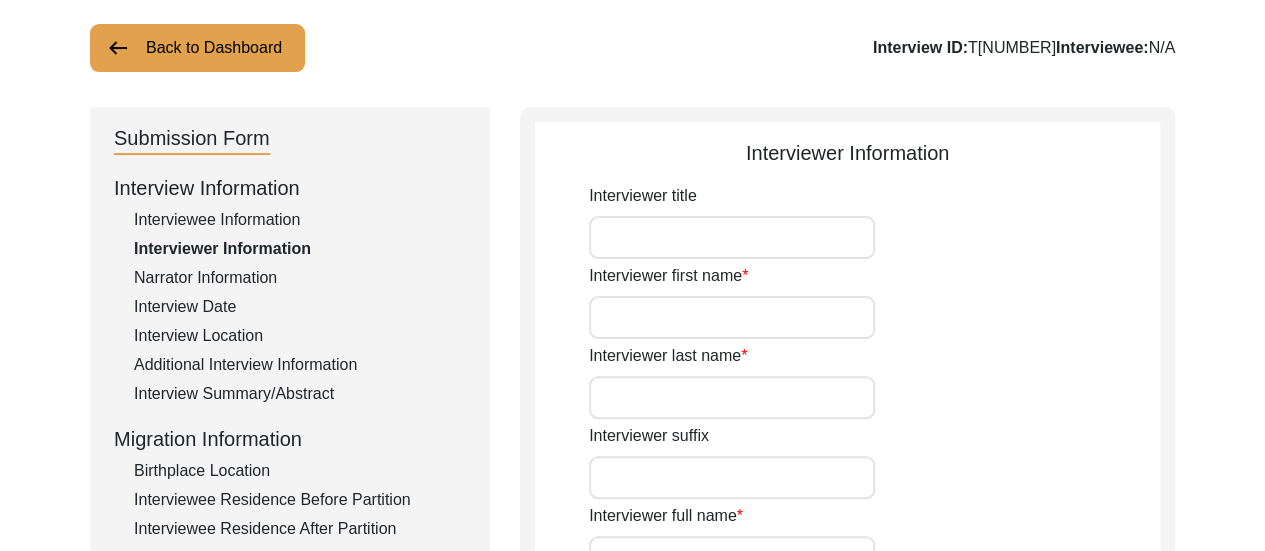 click on "Interviewer title" at bounding box center [732, 237] 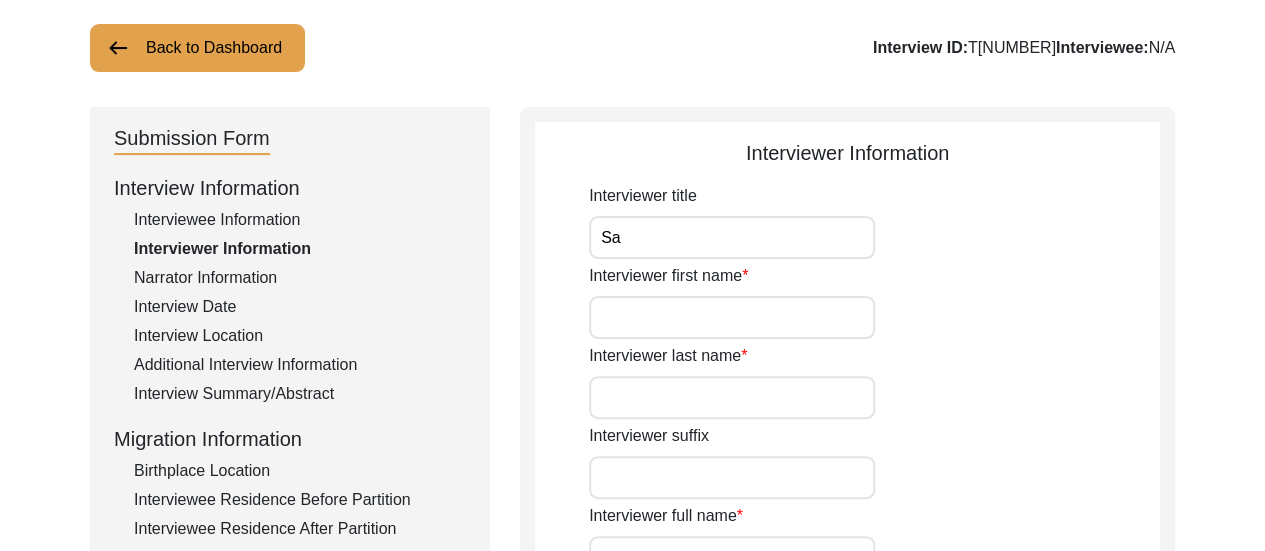 type on "S" 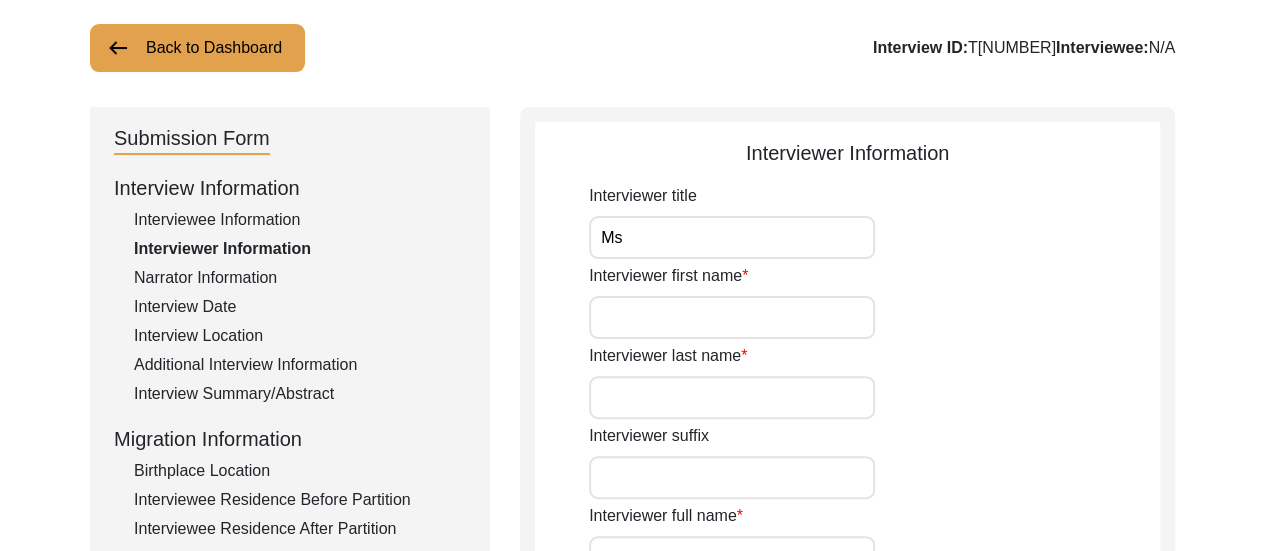 type on "Ms" 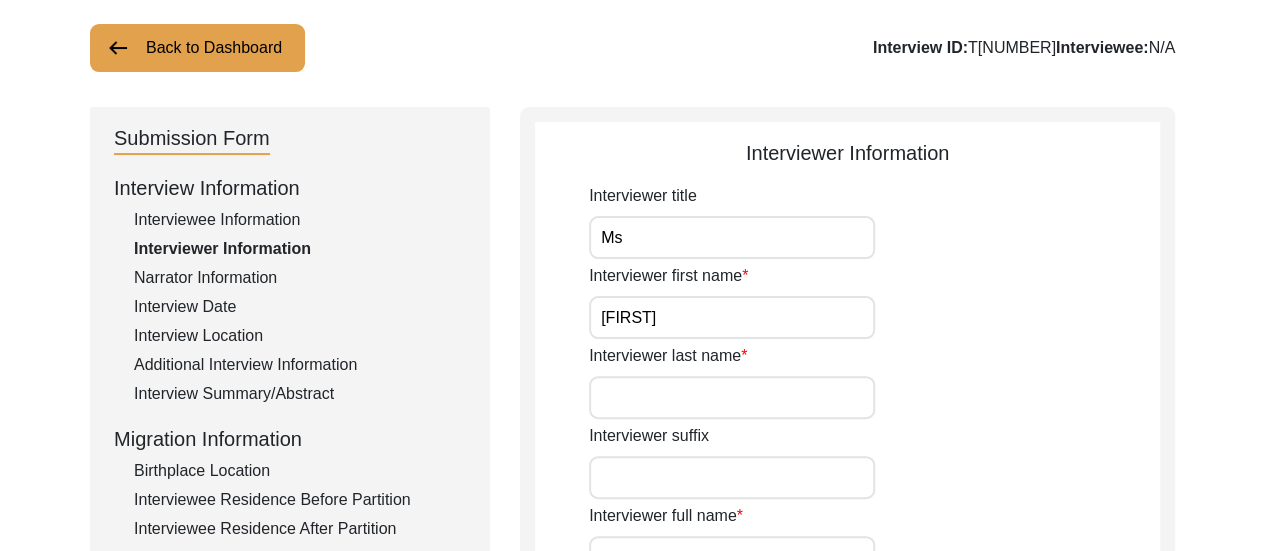 type on "[FIRST]" 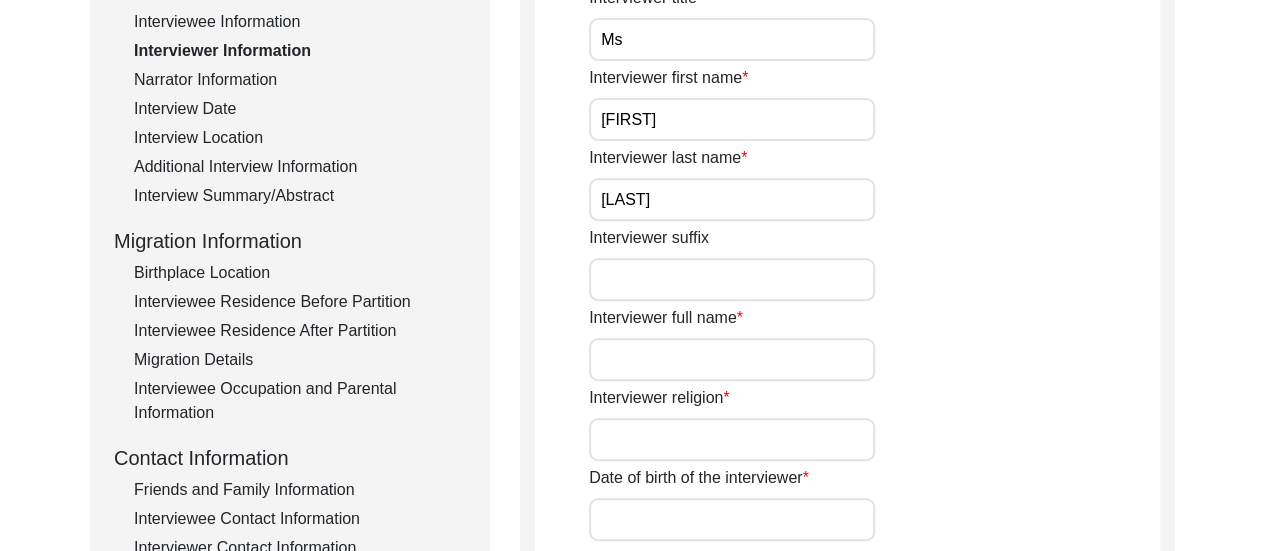 scroll, scrollTop: 317, scrollLeft: 0, axis: vertical 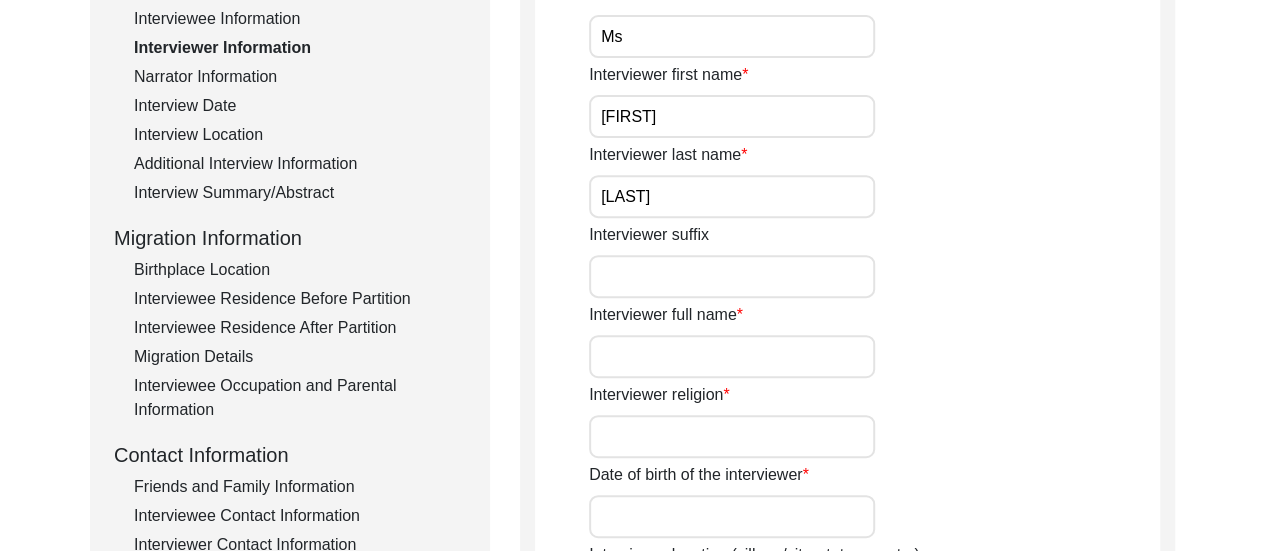 type on "[LAST]" 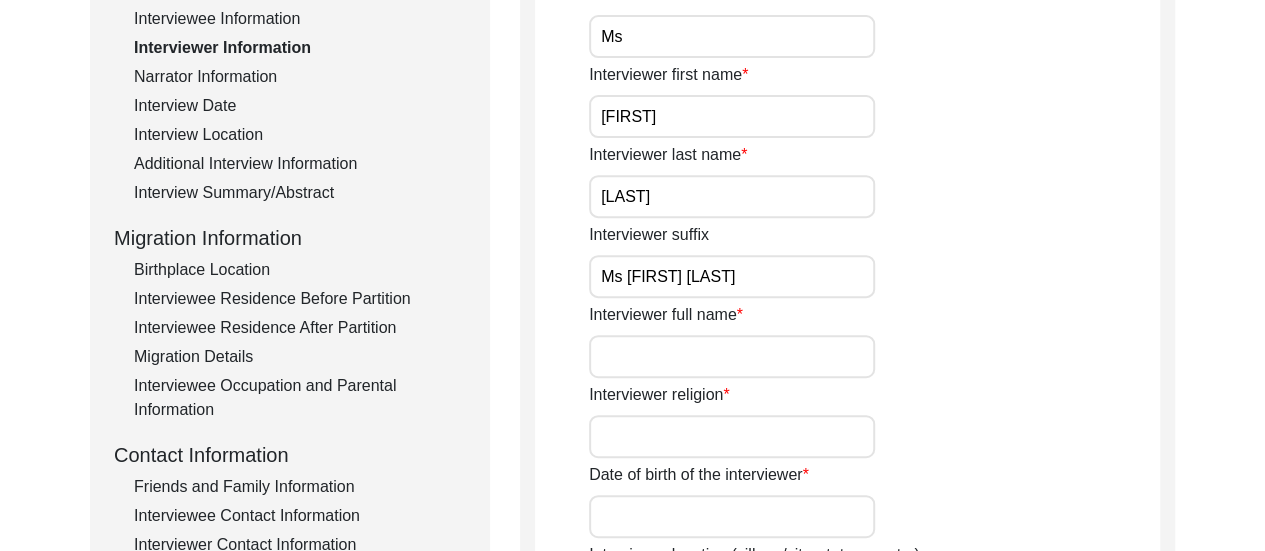 type on "Ms [FIRST] [LAST]" 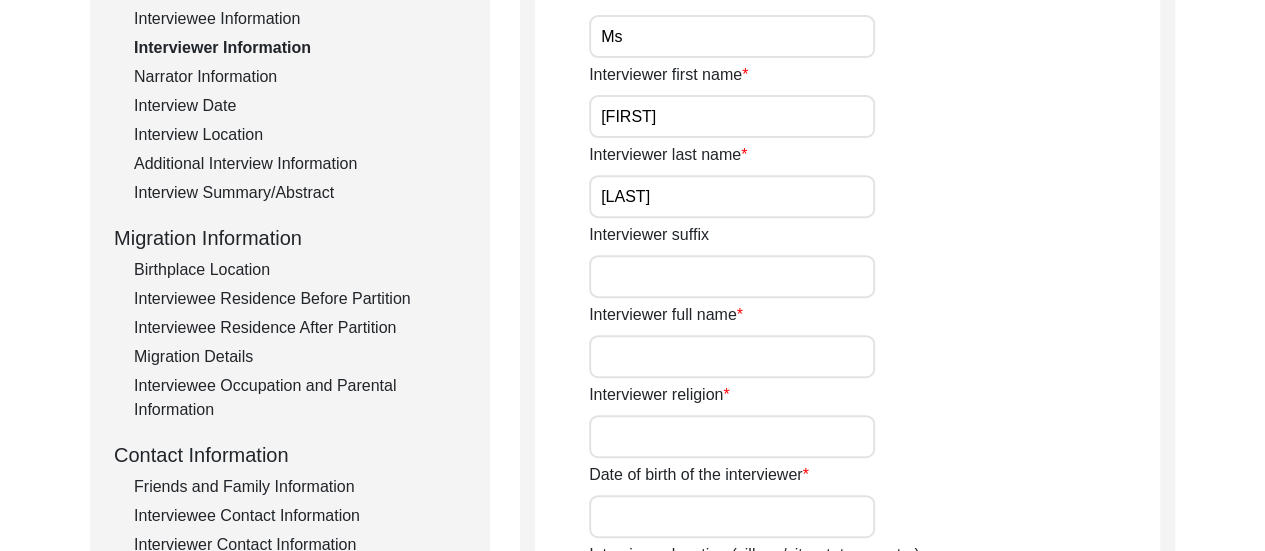 type 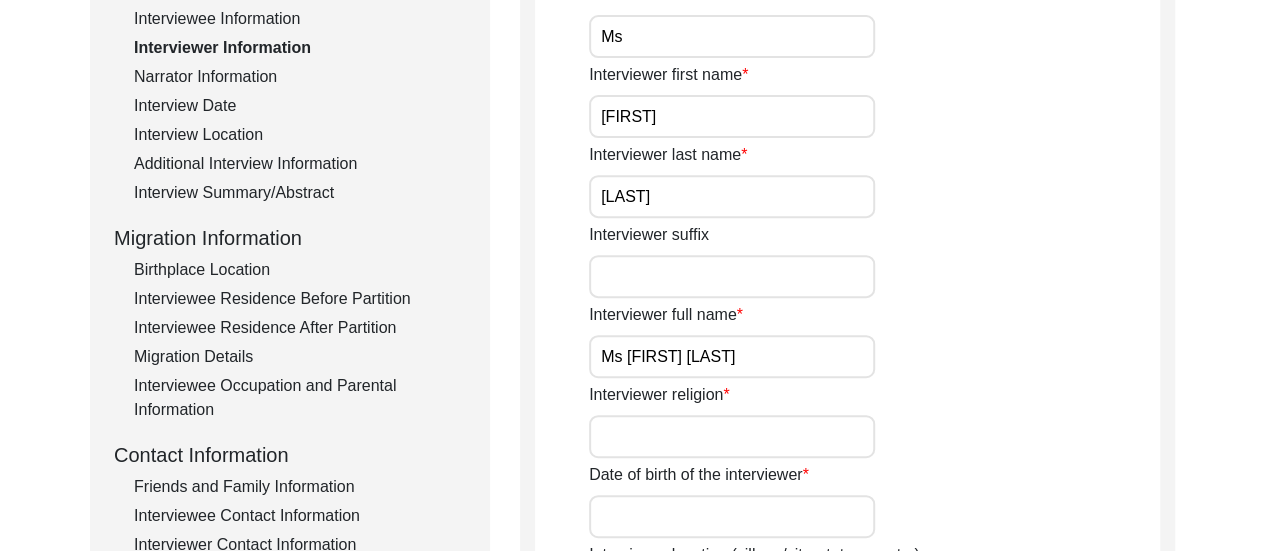 type on "Ms [FIRST] [LAST]" 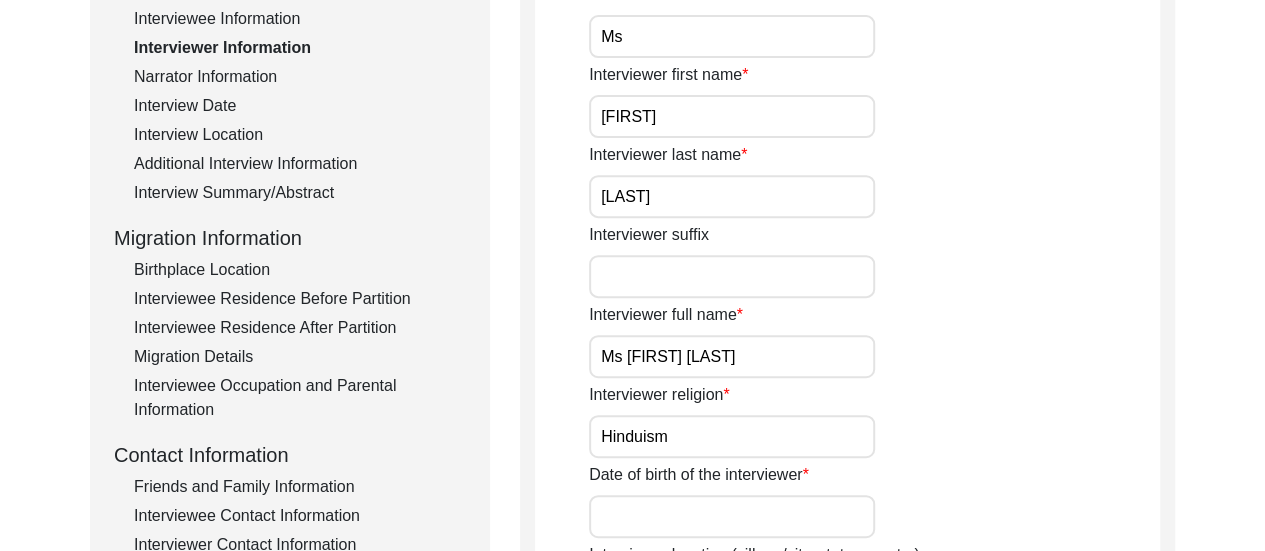 type on "Hinduism" 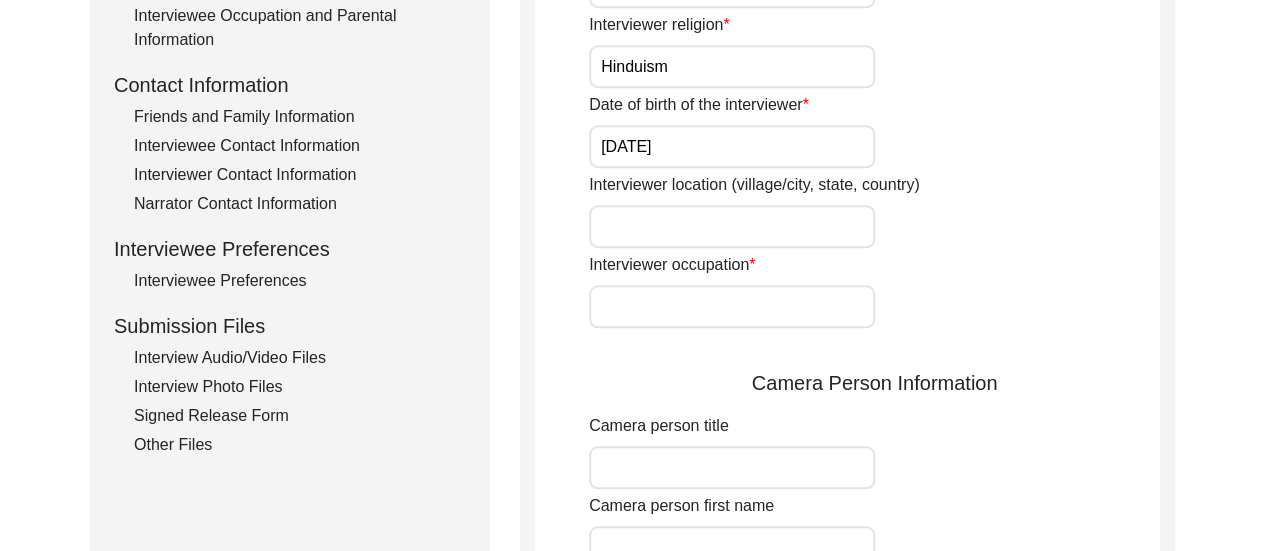 scroll, scrollTop: 696, scrollLeft: 0, axis: vertical 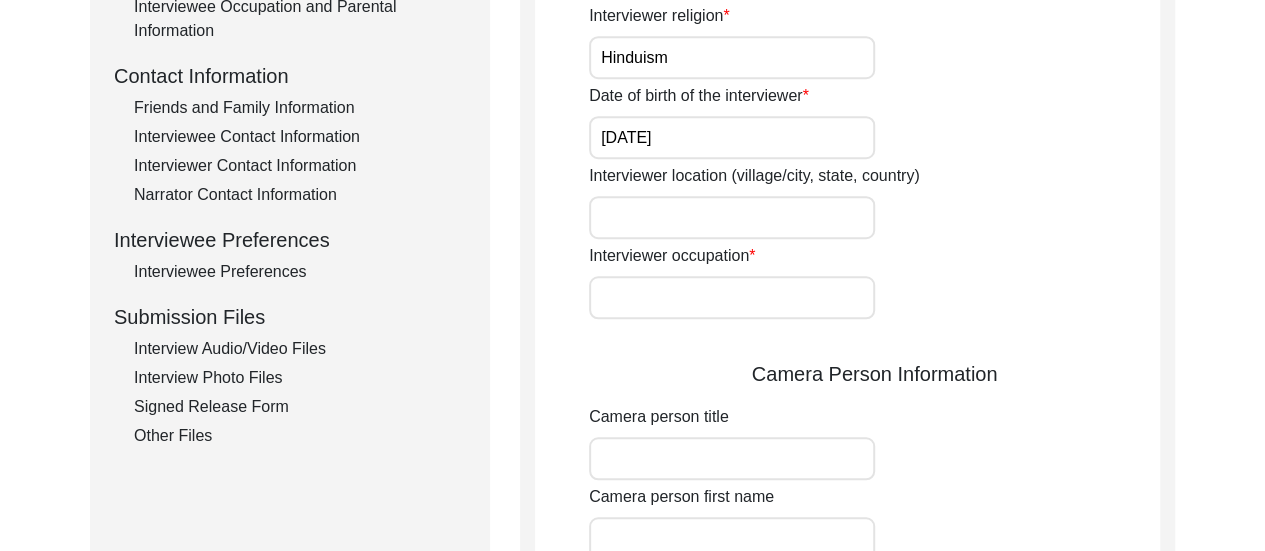 type on "[DATE]" 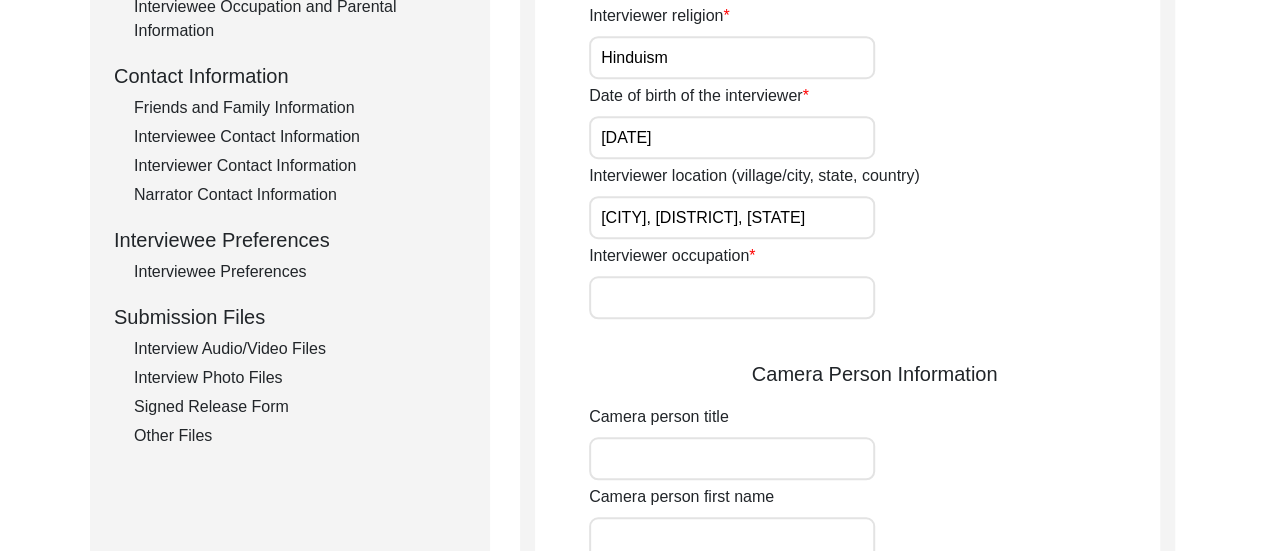 type on "[CITY], [DISTRICT], [STATE]" 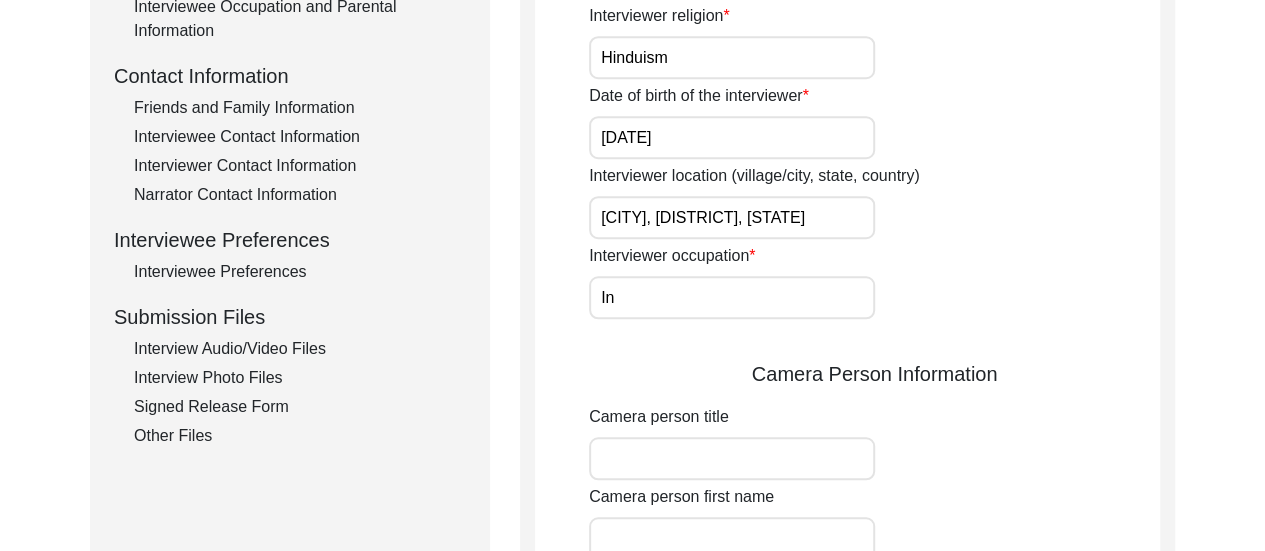 type on "I" 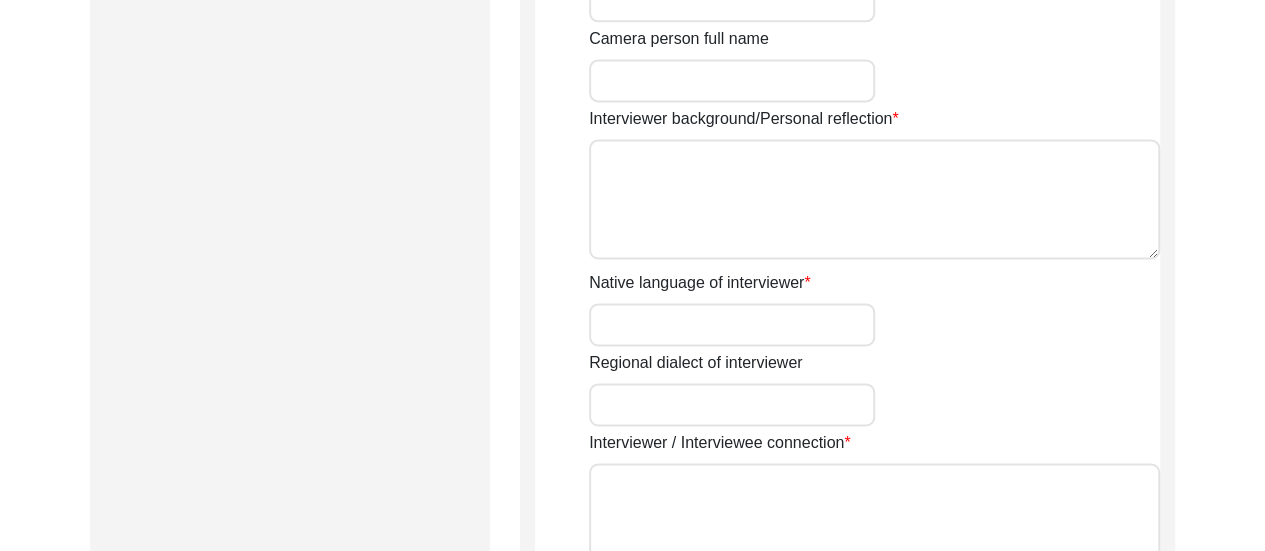scroll, scrollTop: 1370, scrollLeft: 0, axis: vertical 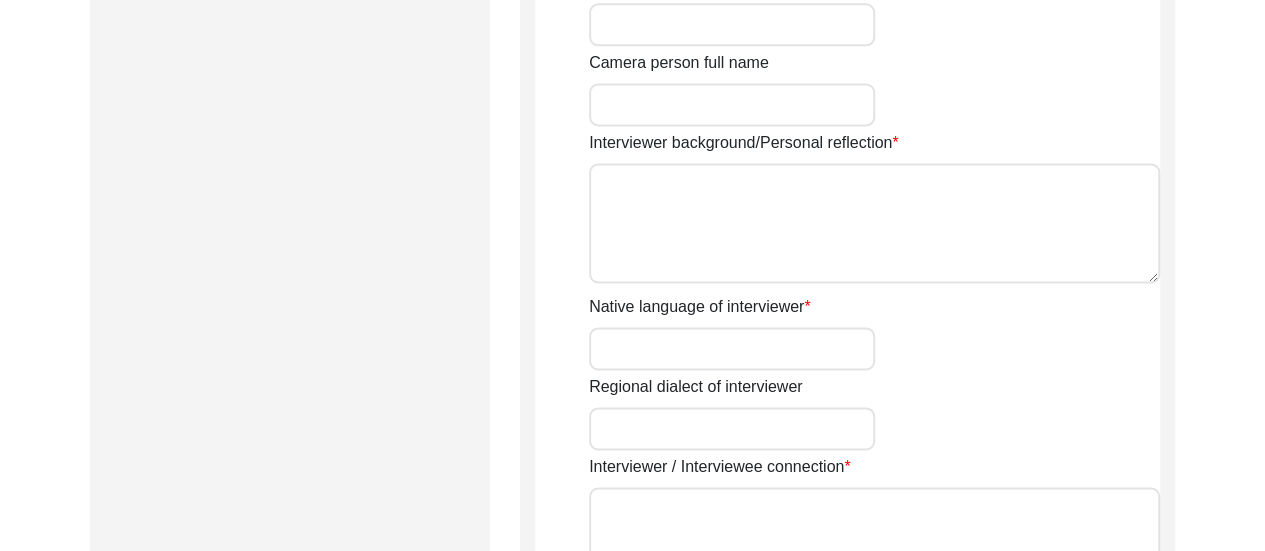 type on "Unemployed" 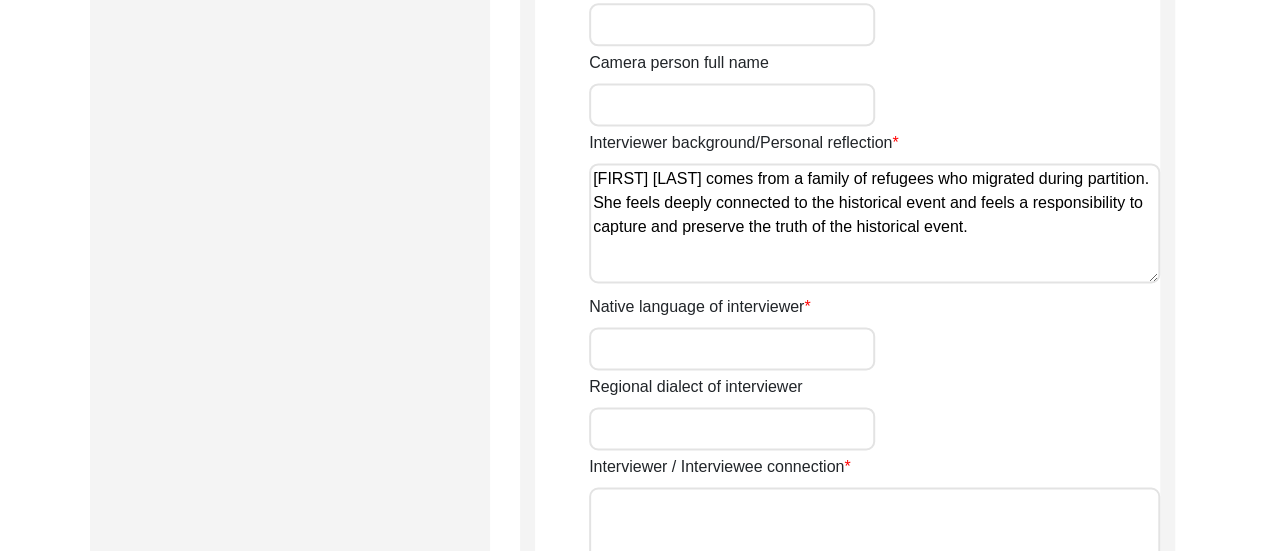 scroll, scrollTop: 1534, scrollLeft: 0, axis: vertical 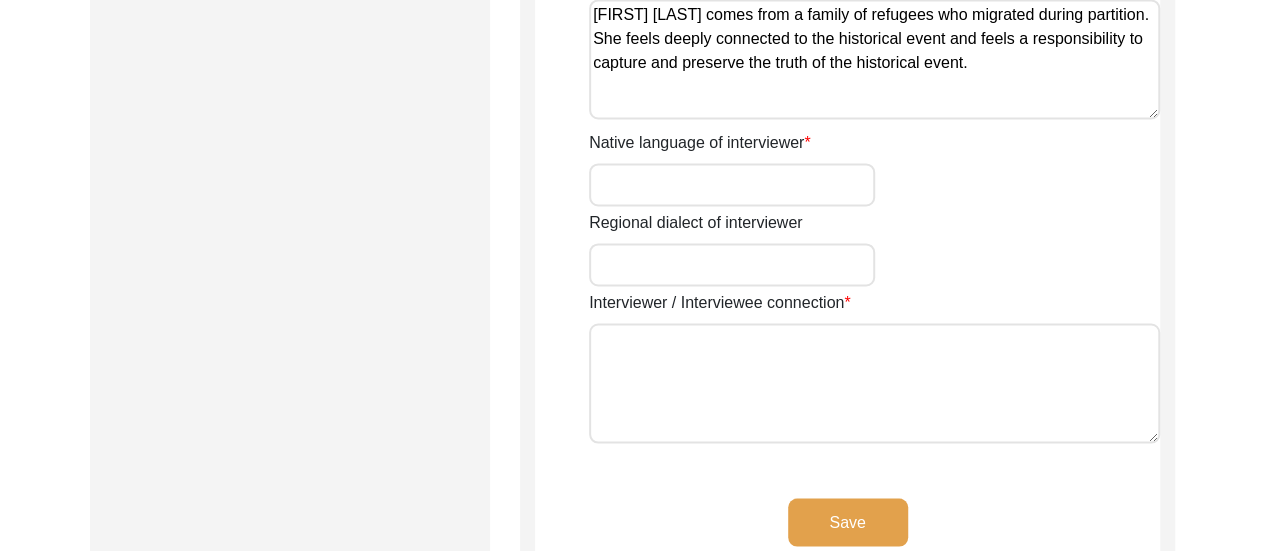 type on "[FIRST] [LAST] comes from a family of refugees who migrated during partition. She feels deeply connected to the historical event and feels a responsibility to capture and preserve the truth of the historical event." 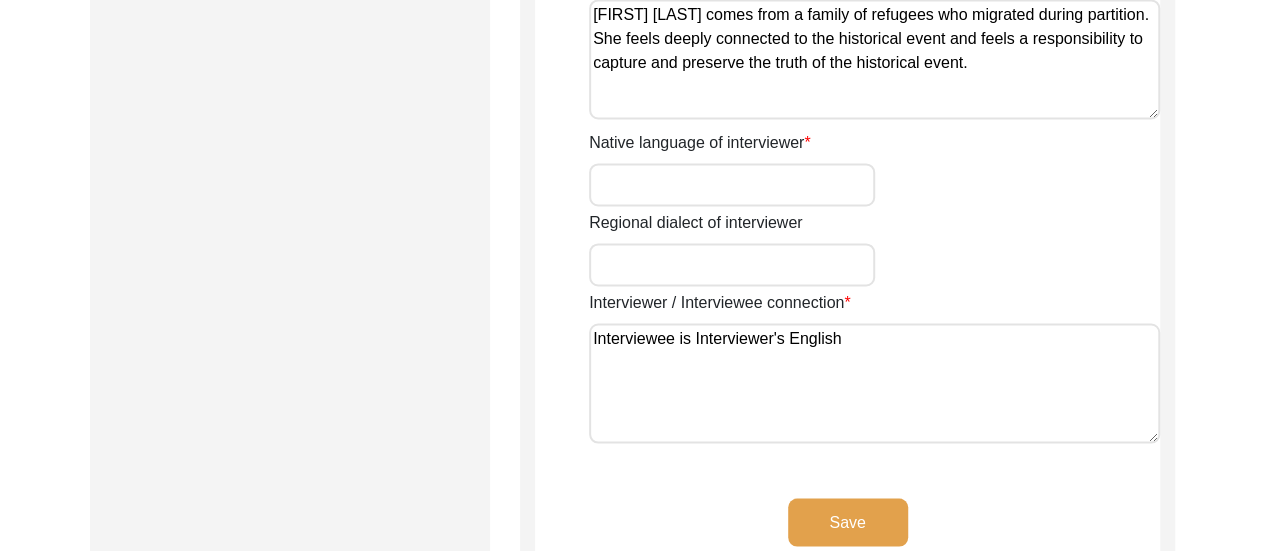 click on "Interviewee is Interviewer's English" at bounding box center (874, 383) 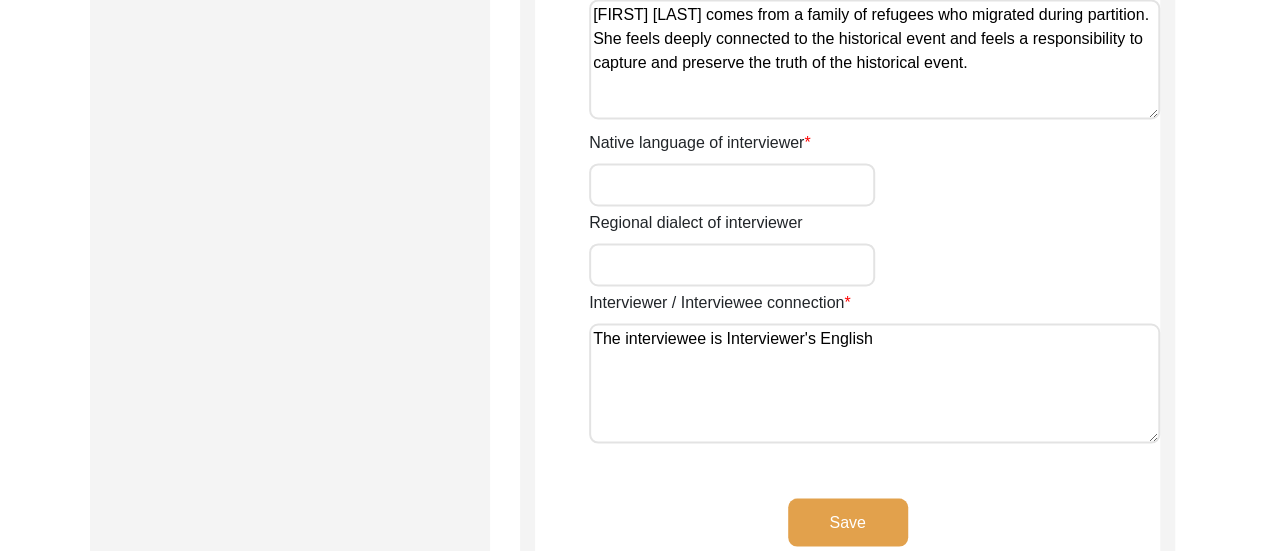 click on "the interviewer's" at bounding box center (0, 0) 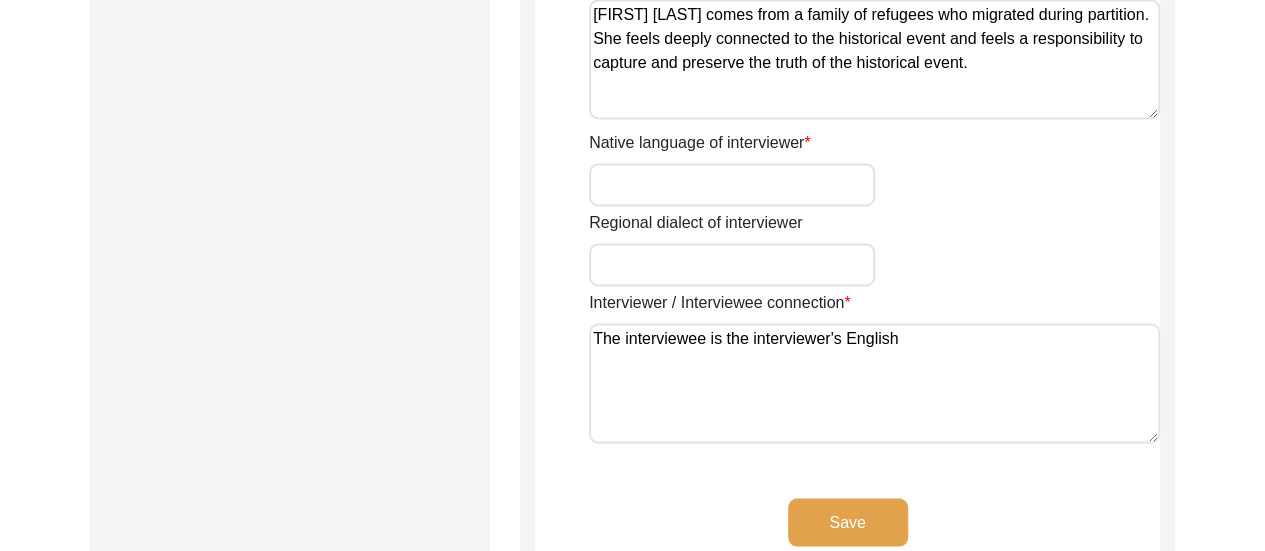 click on "The interviewee is the interviewer's English" at bounding box center (874, 383) 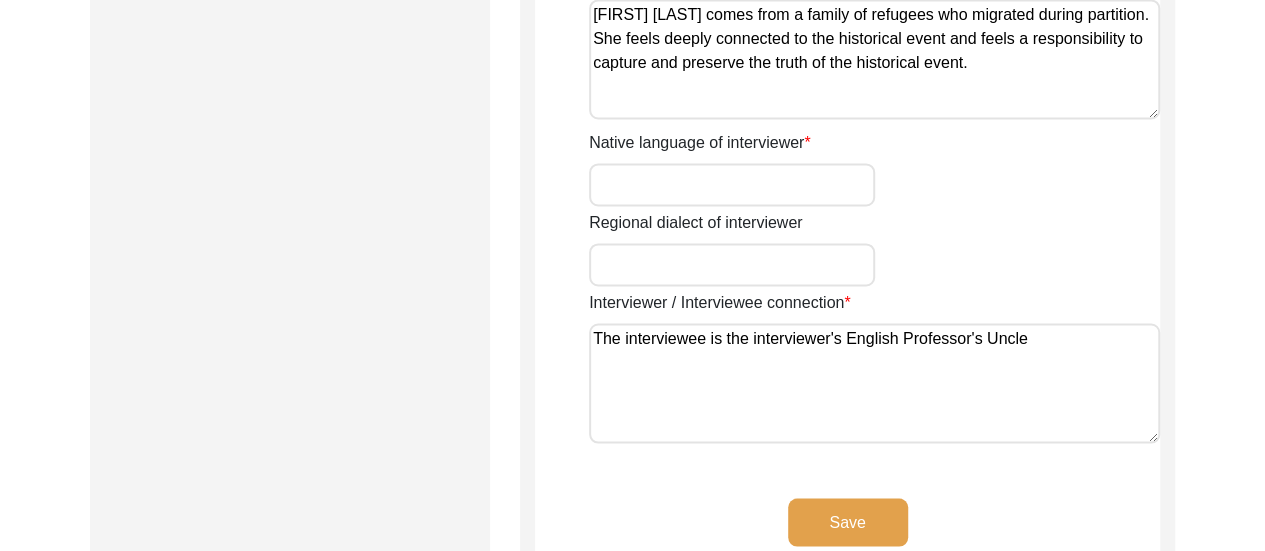click on "uncle." at bounding box center (0, 0) 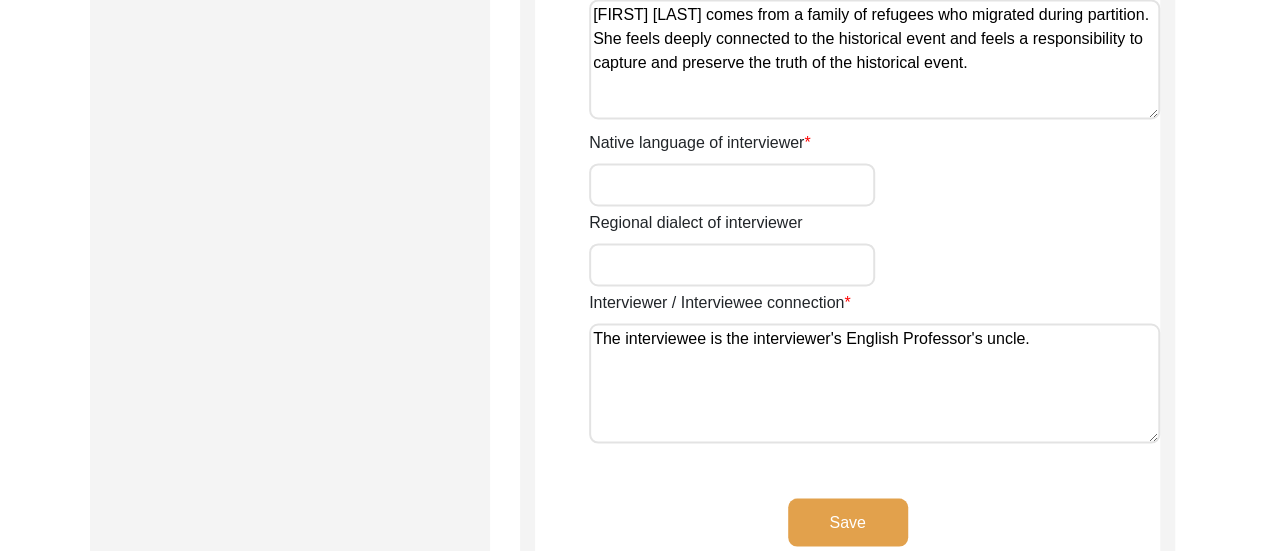type on "The interviewee is the interviewer's English Professor's uncle." 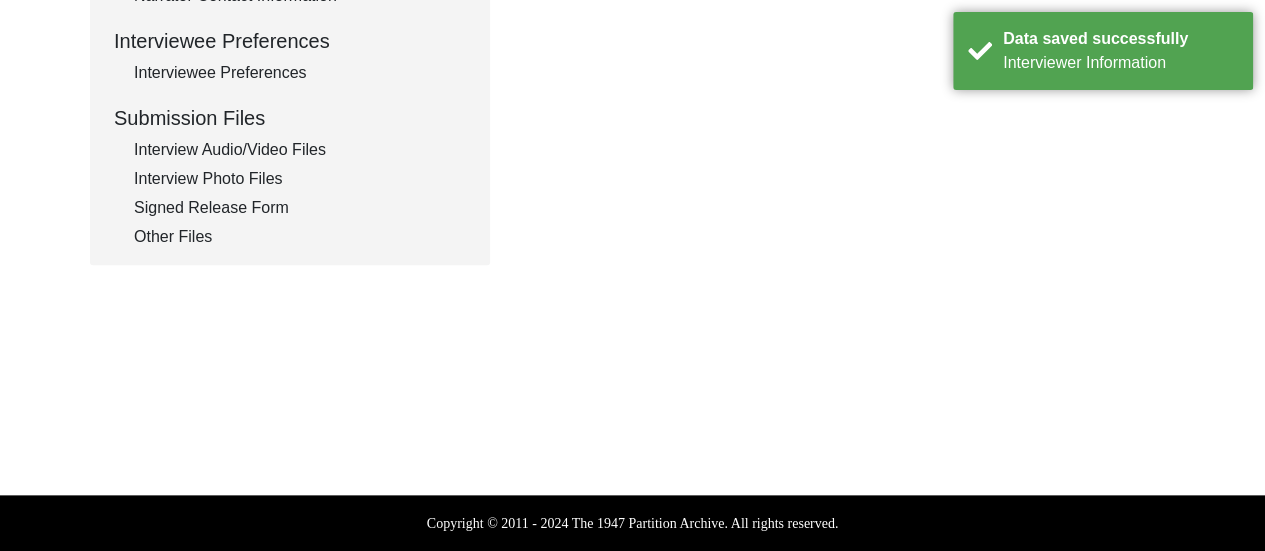 scroll, scrollTop: 894, scrollLeft: 0, axis: vertical 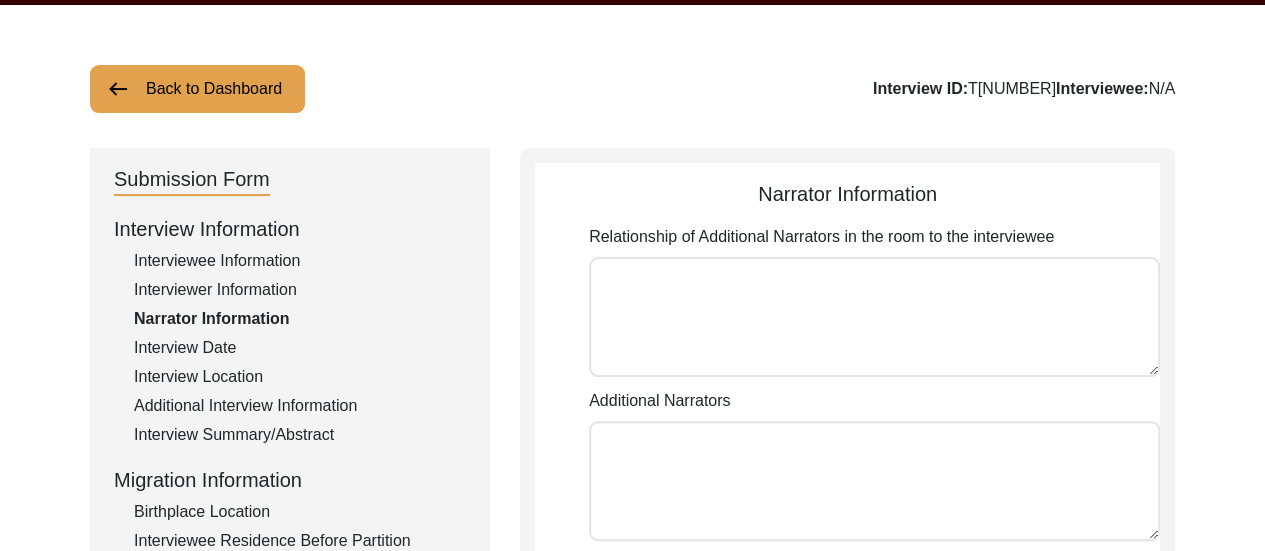click on "Relationship of Additional Narrators in the room to the interviewee" at bounding box center [874, 317] 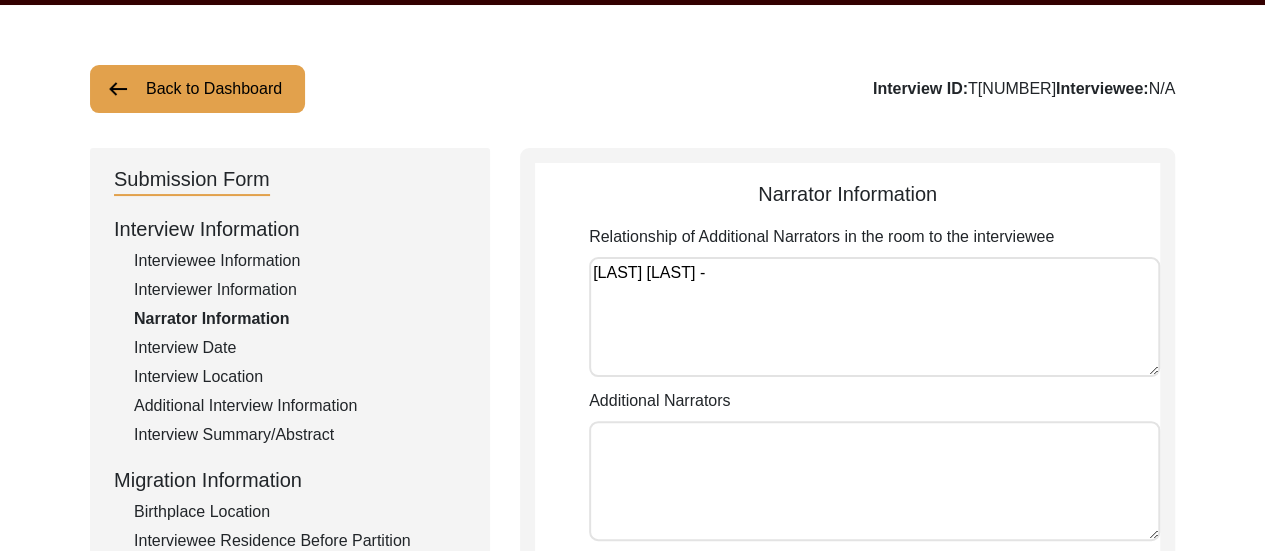 click on "[LAST] [LAST] -" at bounding box center [874, 317] 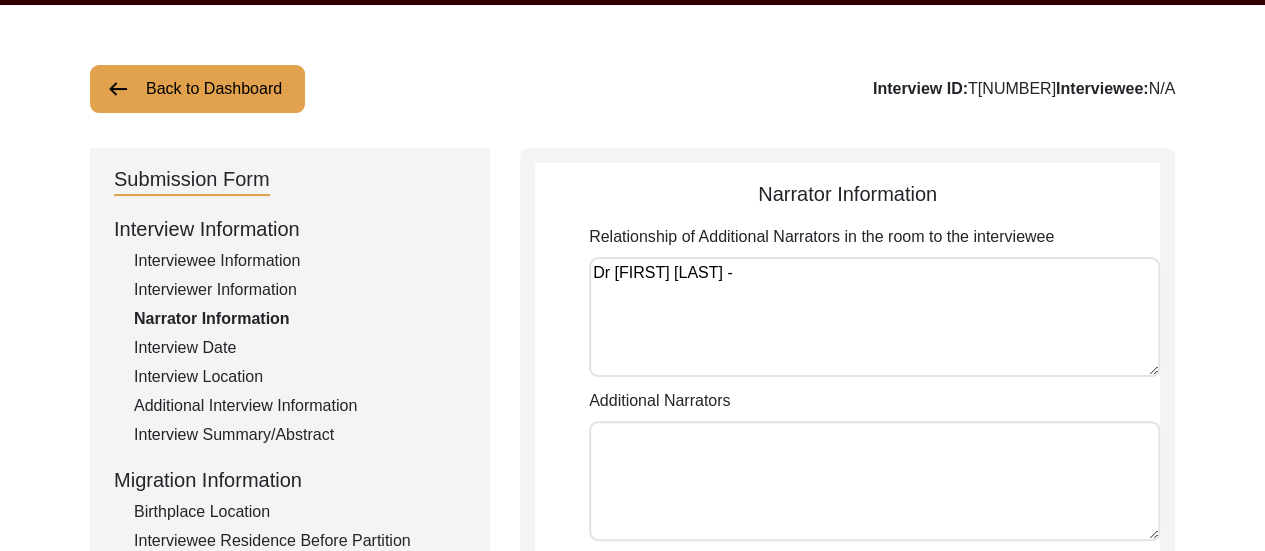 click on "Dr [FIRST] [LAST] -" at bounding box center (874, 317) 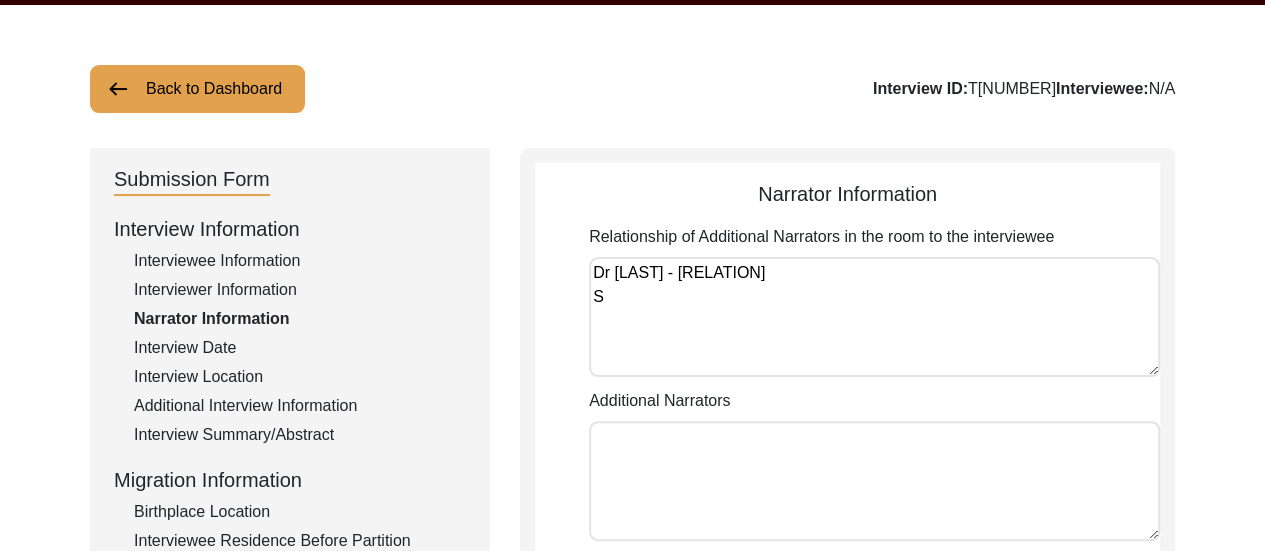 click on "Interviewee's" at bounding box center (0, 0) 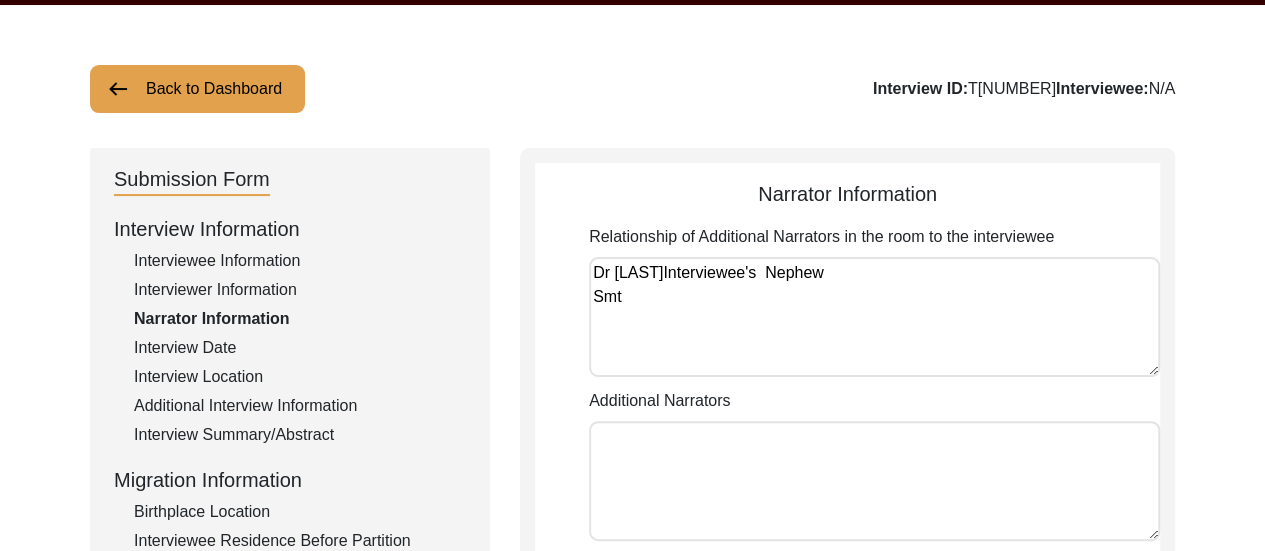 click on "Dr [LAST]Interviewee's  Nephew
Smt" at bounding box center (874, 317) 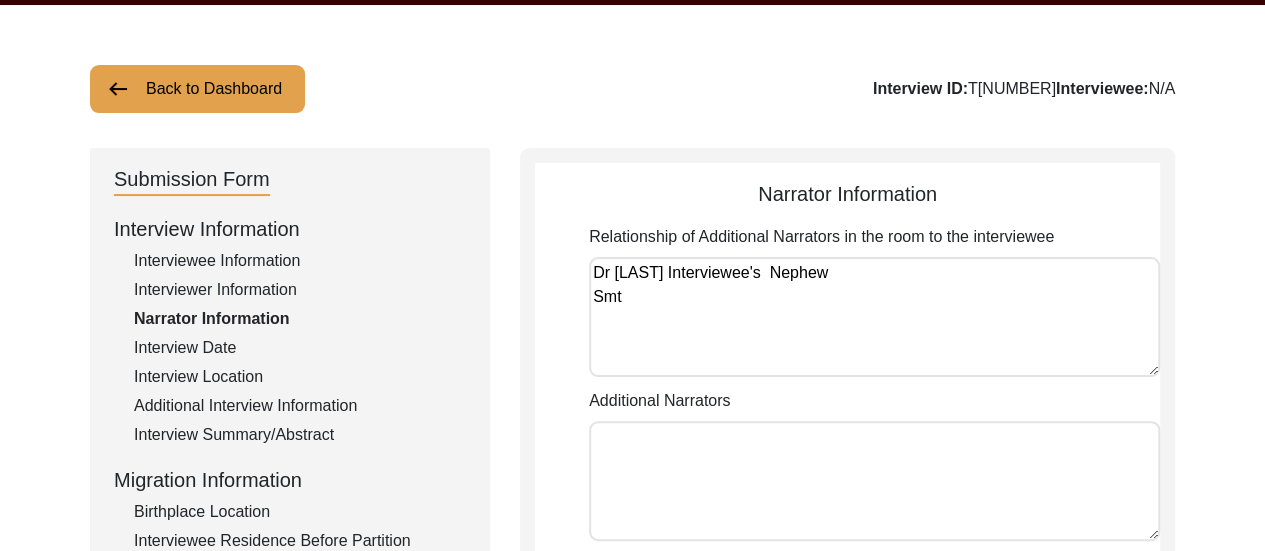 click on "Dr [LAST] Interviewee's  Nephew
Smt" at bounding box center [874, 317] 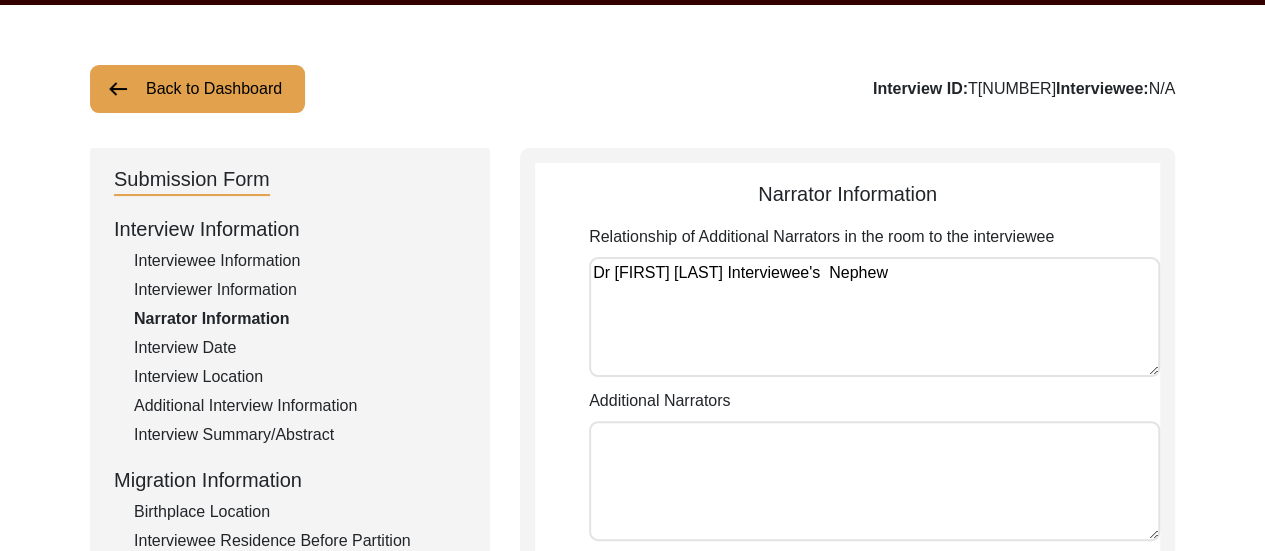 click on "Dr [FIRST] [LAST] Interviewee's  Nephew" at bounding box center (874, 317) 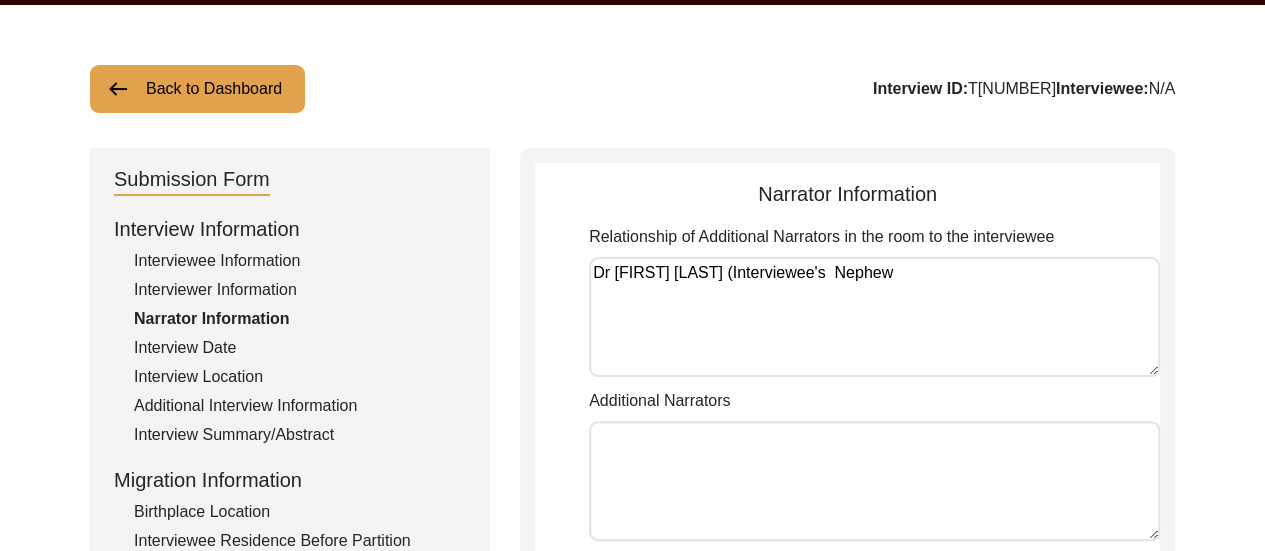 click on "Dr [FIRST] [LAST] (Interviewee's  Nephew" at bounding box center (874, 317) 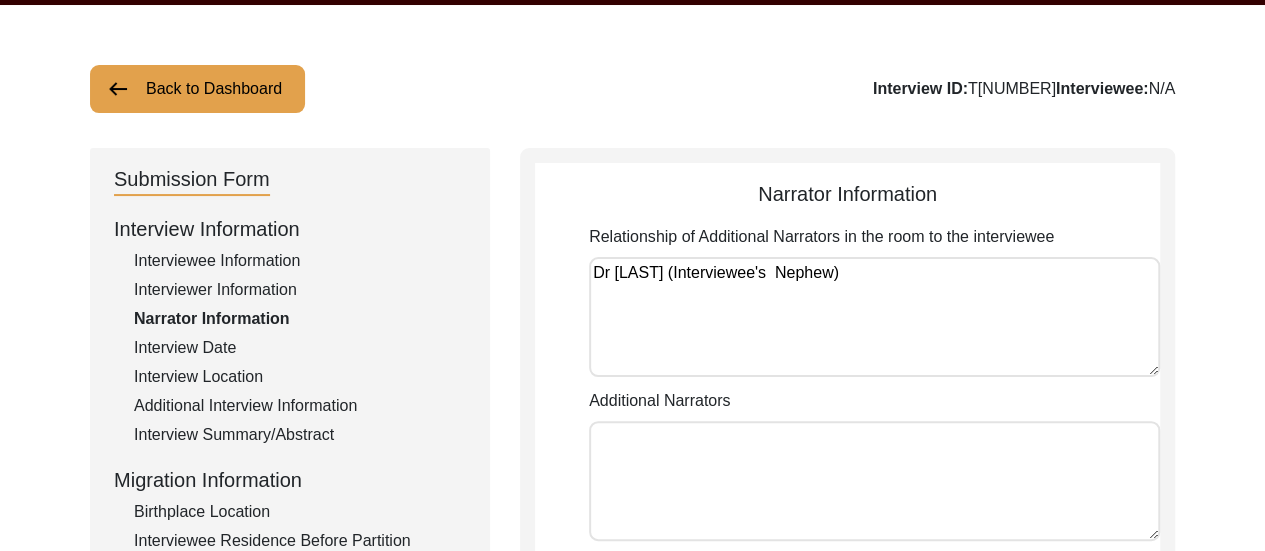 click on "Dr [LAST] (Interviewee's  Nephew)" at bounding box center [874, 317] 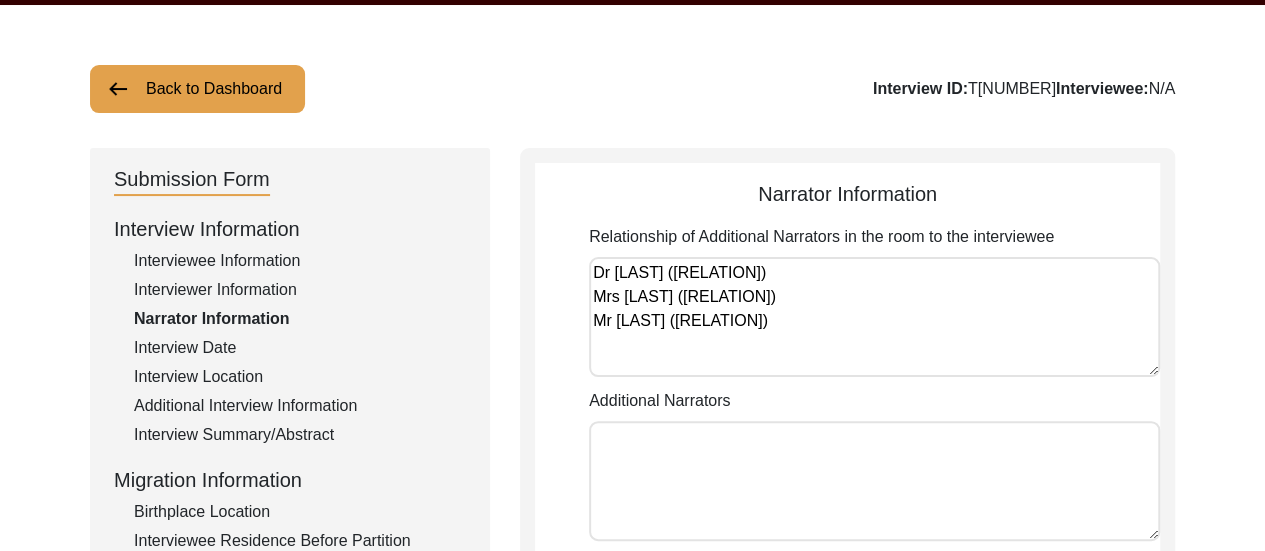 click on "Dr [LAST] ([RELATION])
Mrs [LAST] ([RELATION])
Mr [LAST] ([RELATION])" at bounding box center [874, 317] 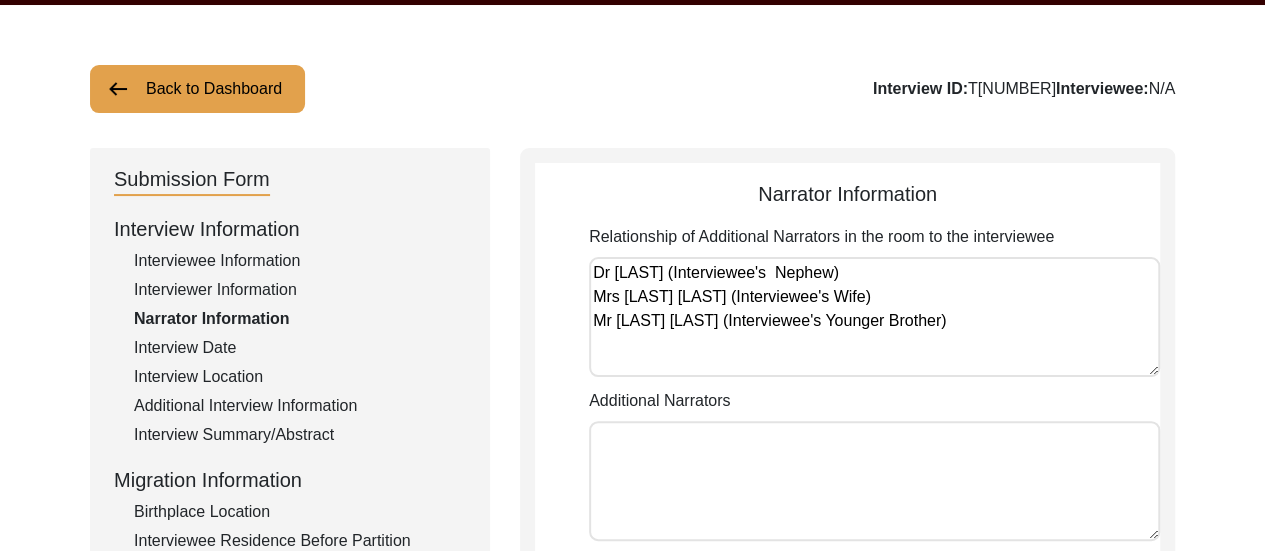 drag, startPoint x: 594, startPoint y: 273, endPoint x: 974, endPoint y: 317, distance: 382.53888 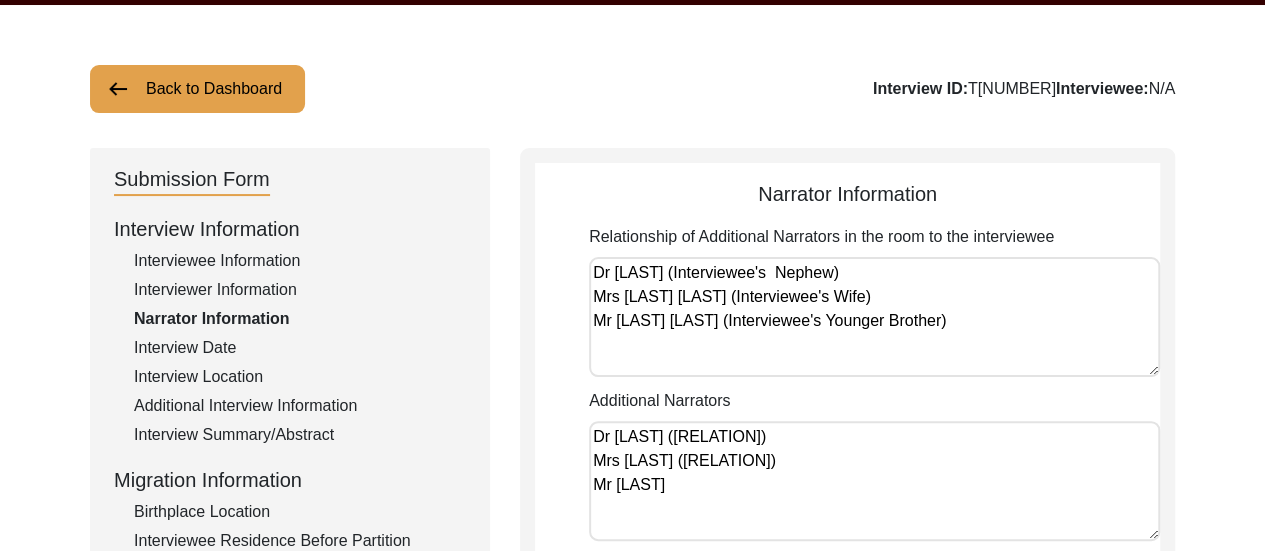 click on "Dr [LAST] ([RELATION])
Mrs [LAST] ([RELATION])
Mr [LAST]" at bounding box center (874, 481) 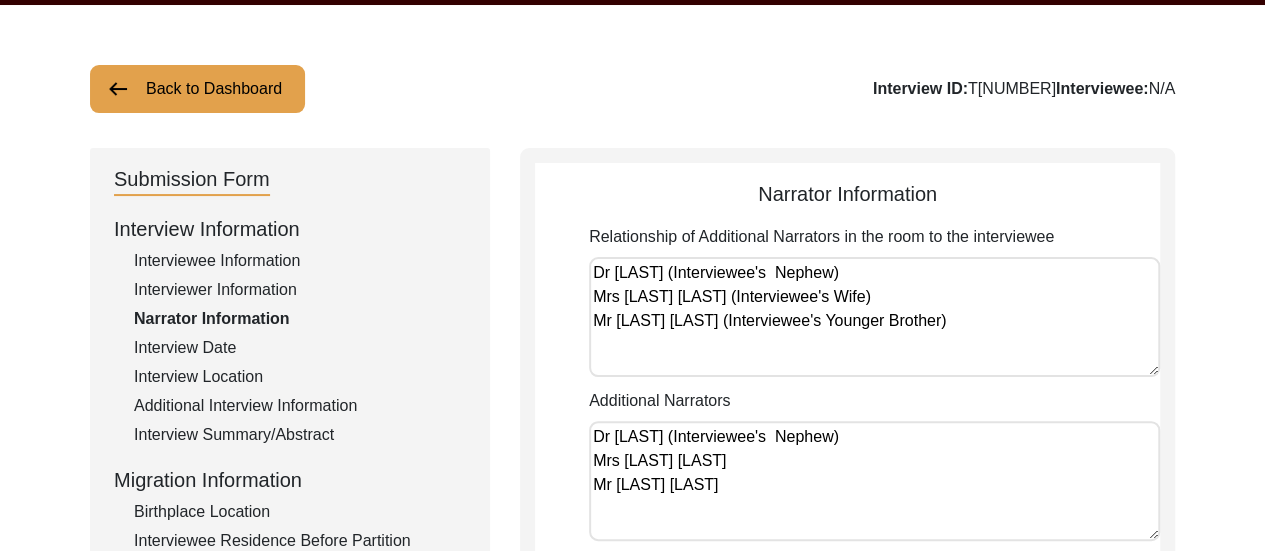 click on "Dr [LAST] (Interviewee's  Nephew)
Mrs [LAST] [LAST]
Mr [LAST] [LAST]" at bounding box center (874, 481) 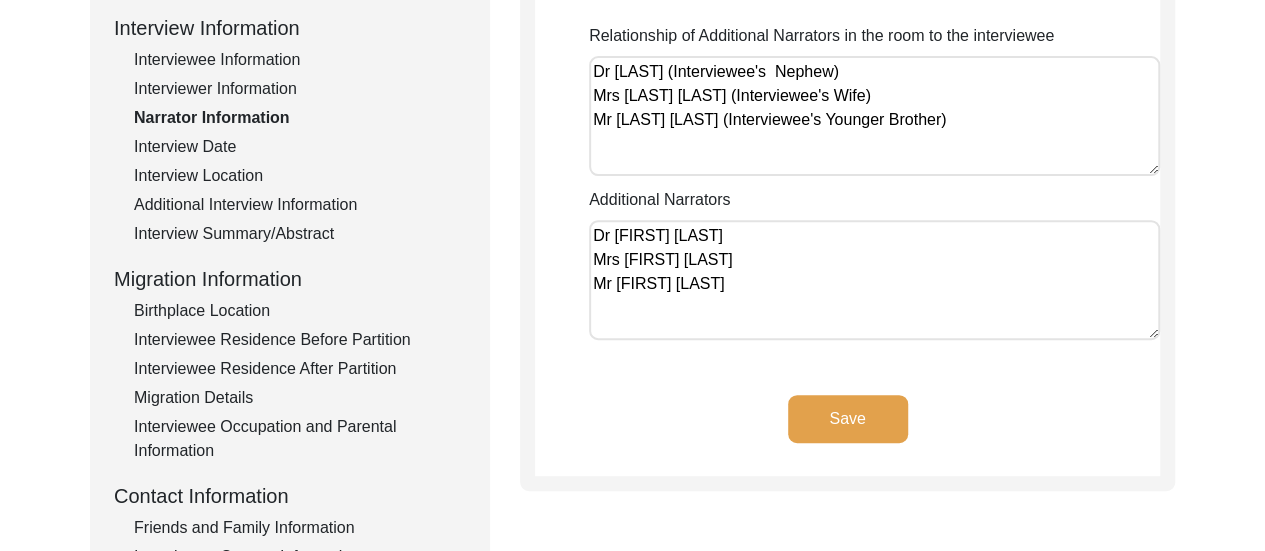 scroll, scrollTop: 338, scrollLeft: 0, axis: vertical 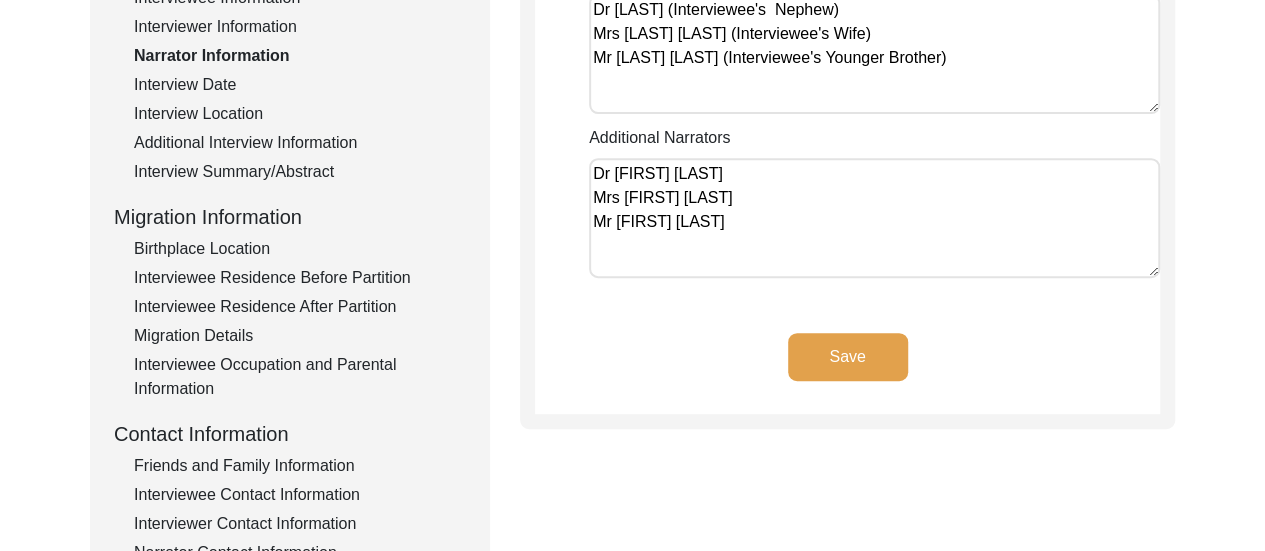 type on "Dr [FIRST] [LAST]
Mrs [FIRST] [LAST]
Mr [FIRST] [LAST]" 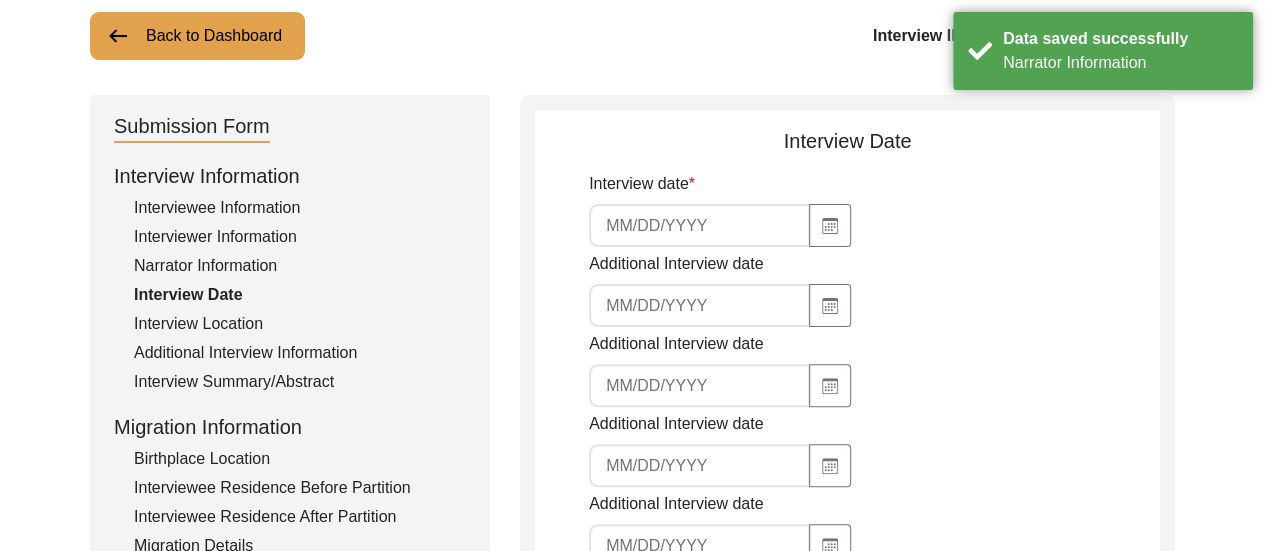 scroll, scrollTop: 116, scrollLeft: 0, axis: vertical 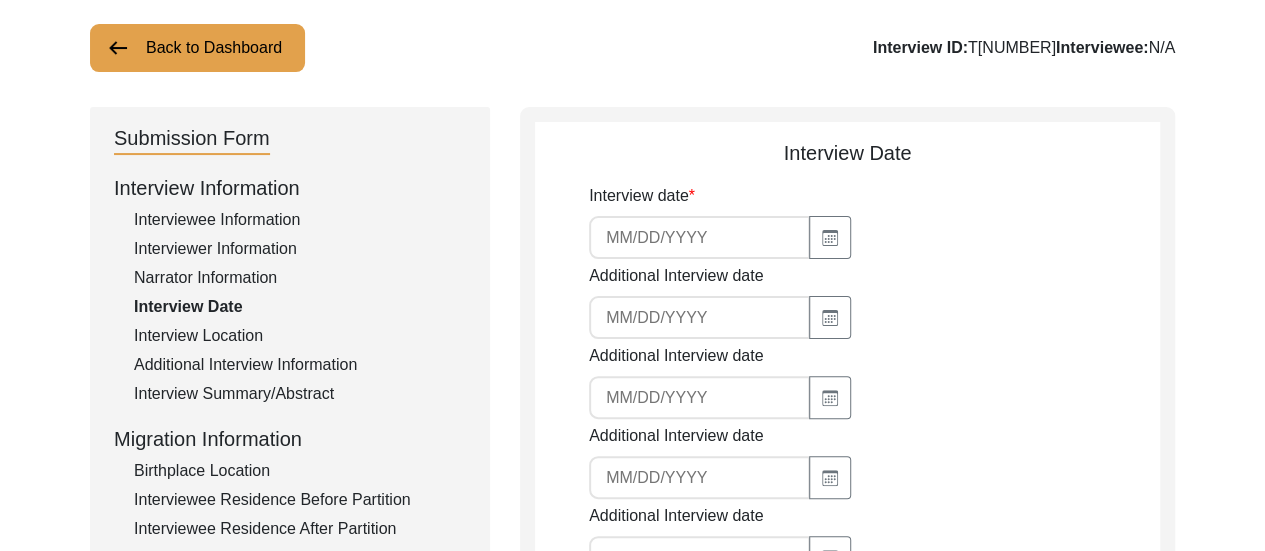 click 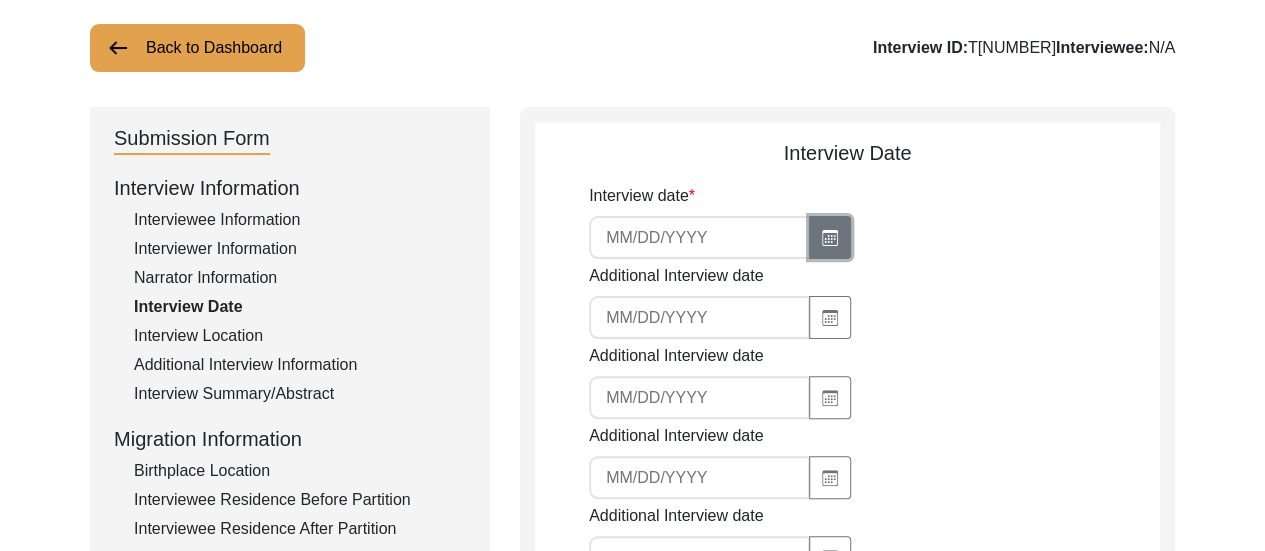 click 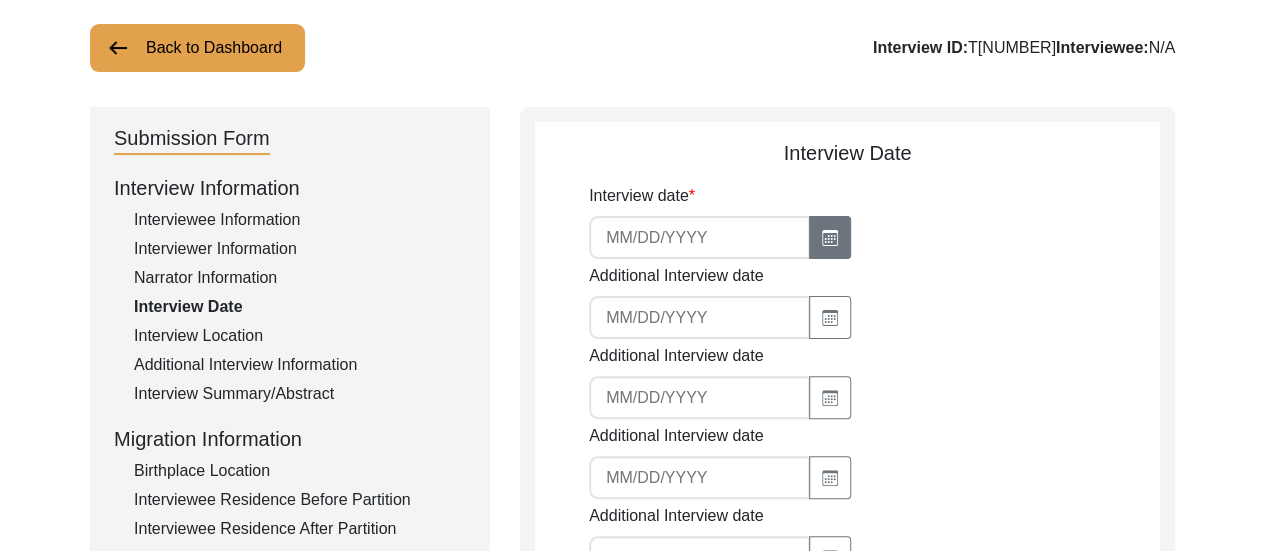 select on "8" 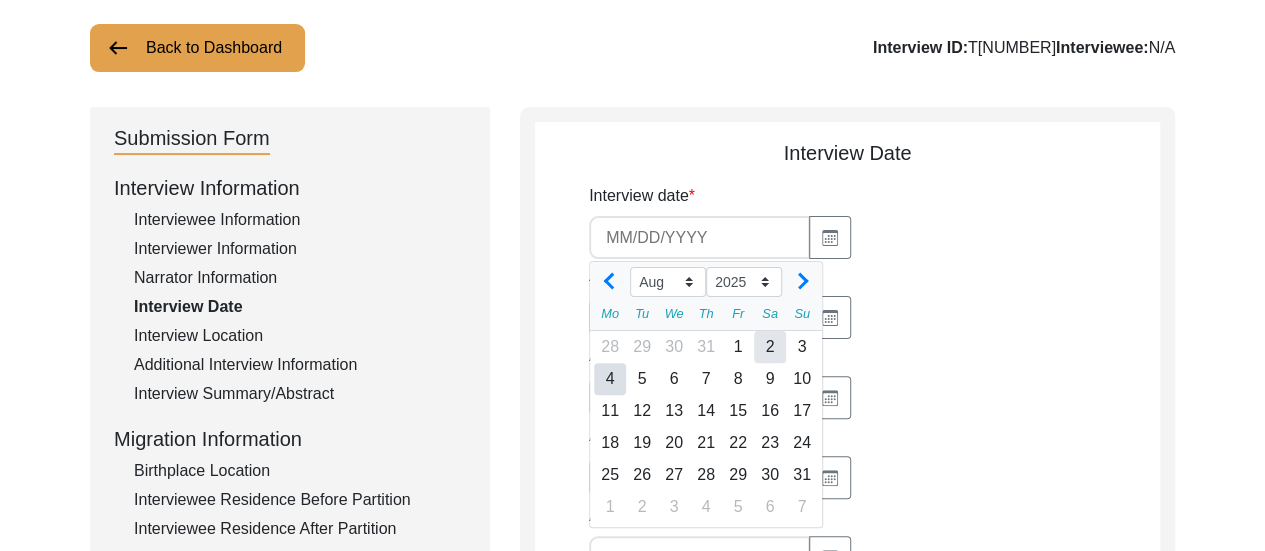 click on "2" 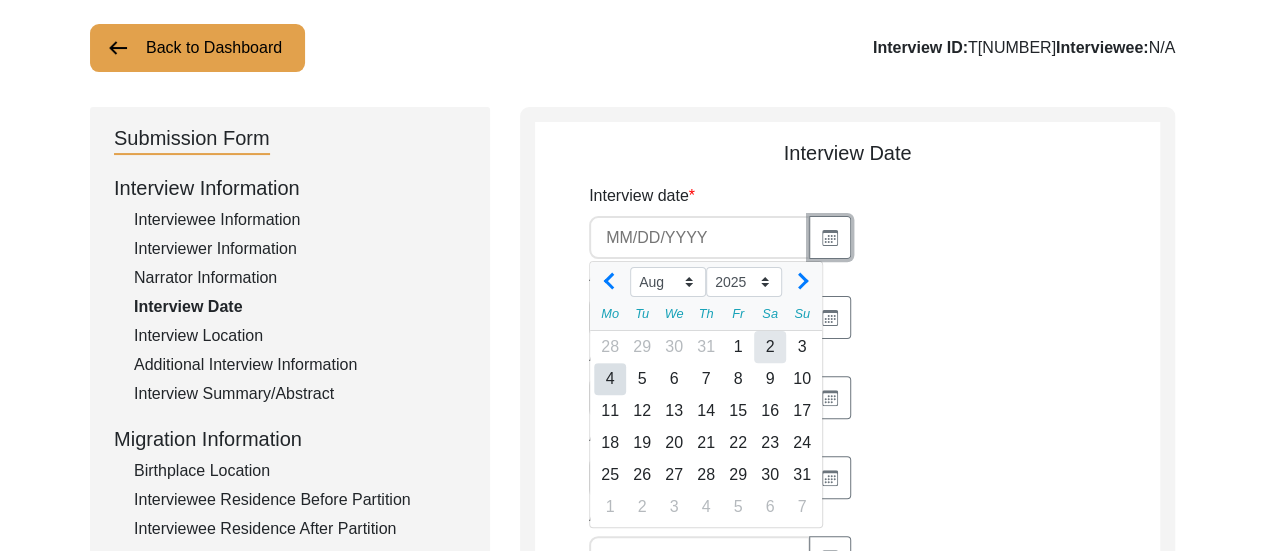 type on "[DATE]" 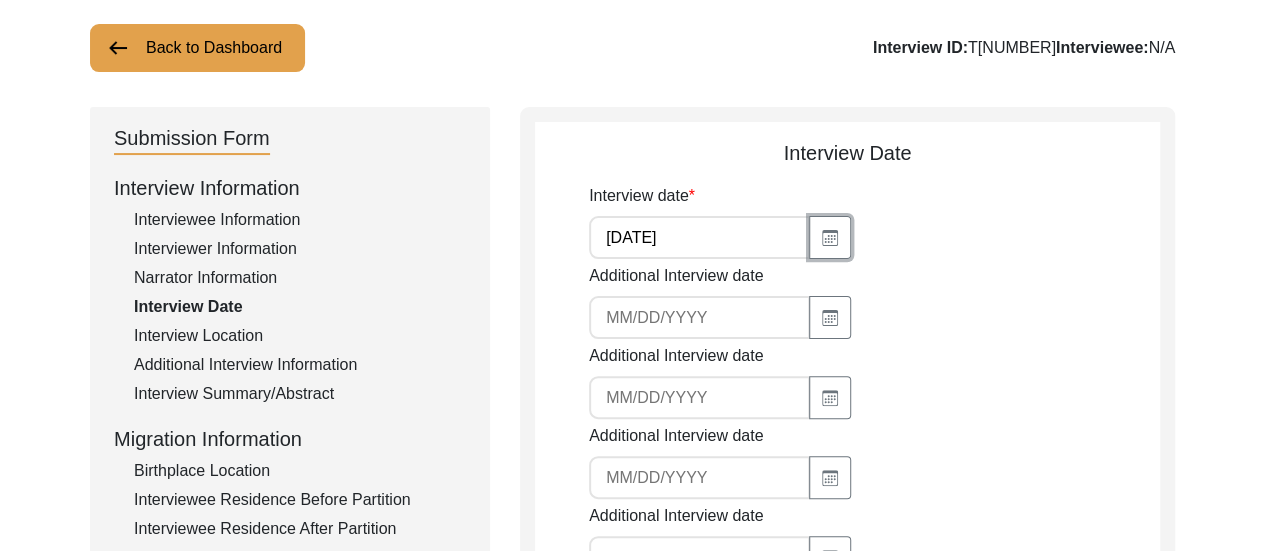 scroll, scrollTop: 598, scrollLeft: 0, axis: vertical 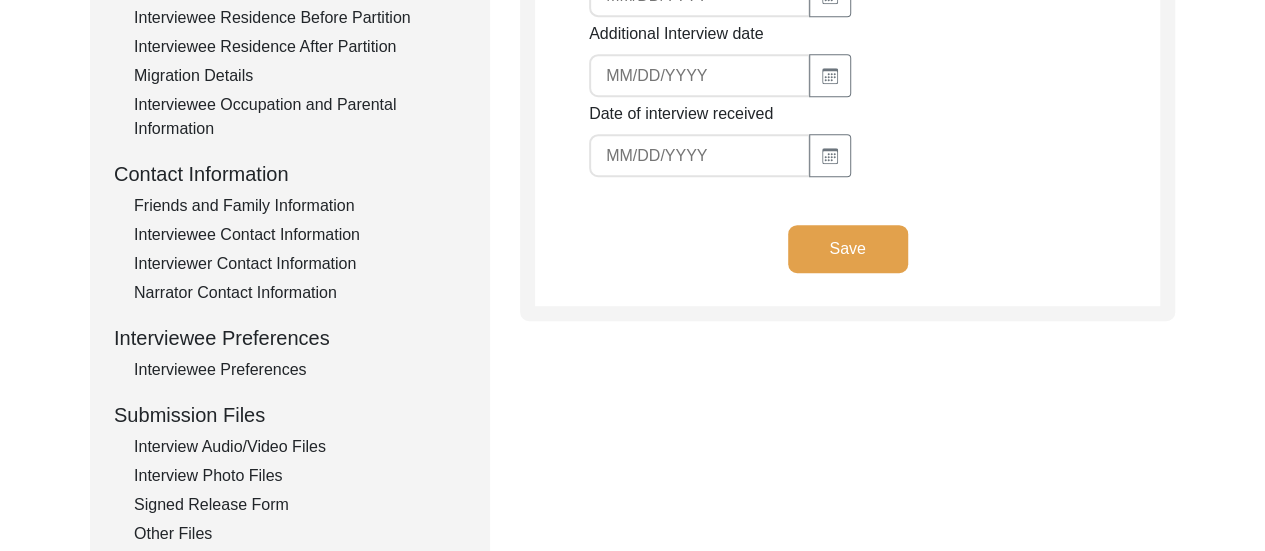 click on "Save" 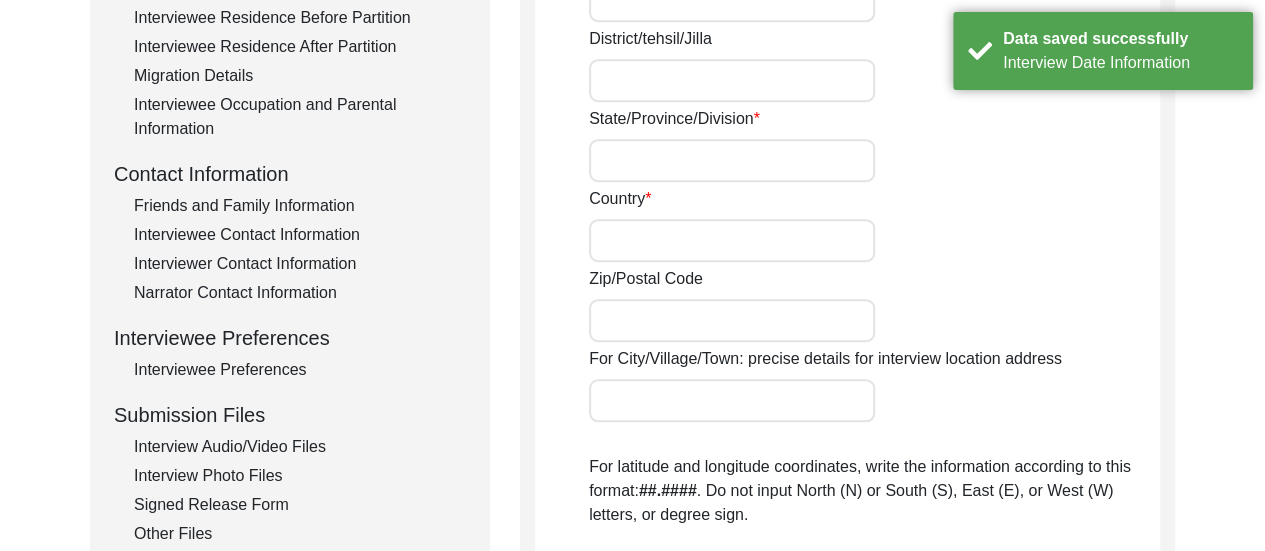 scroll, scrollTop: 116, scrollLeft: 0, axis: vertical 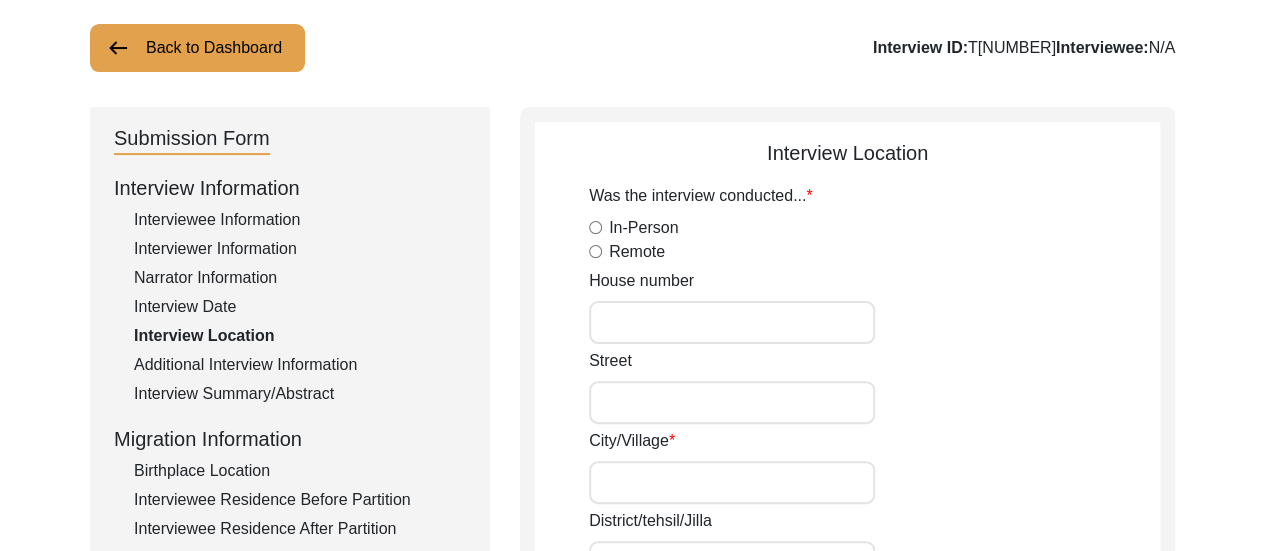 click on "In-Person" at bounding box center [595, 227] 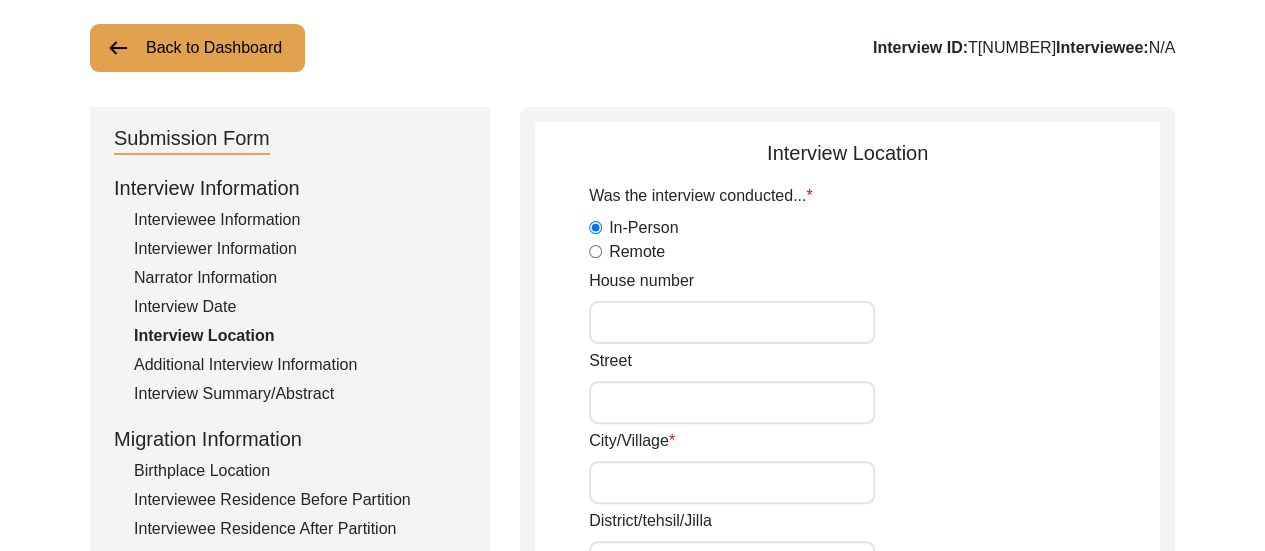 click on "House number" at bounding box center (732, 322) 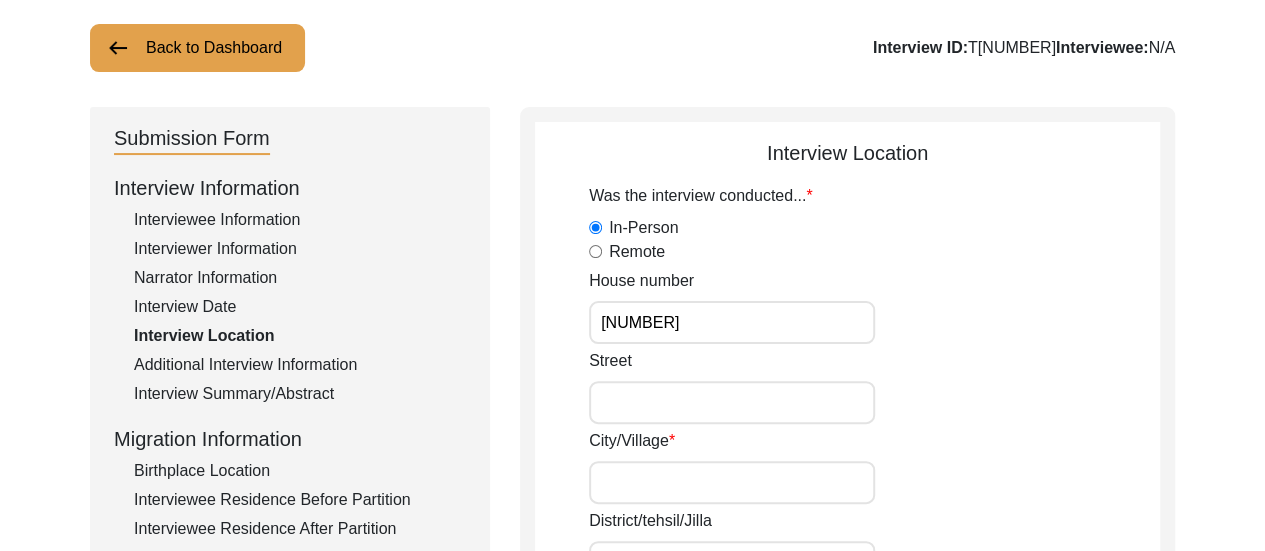 type on "[NUMBER]" 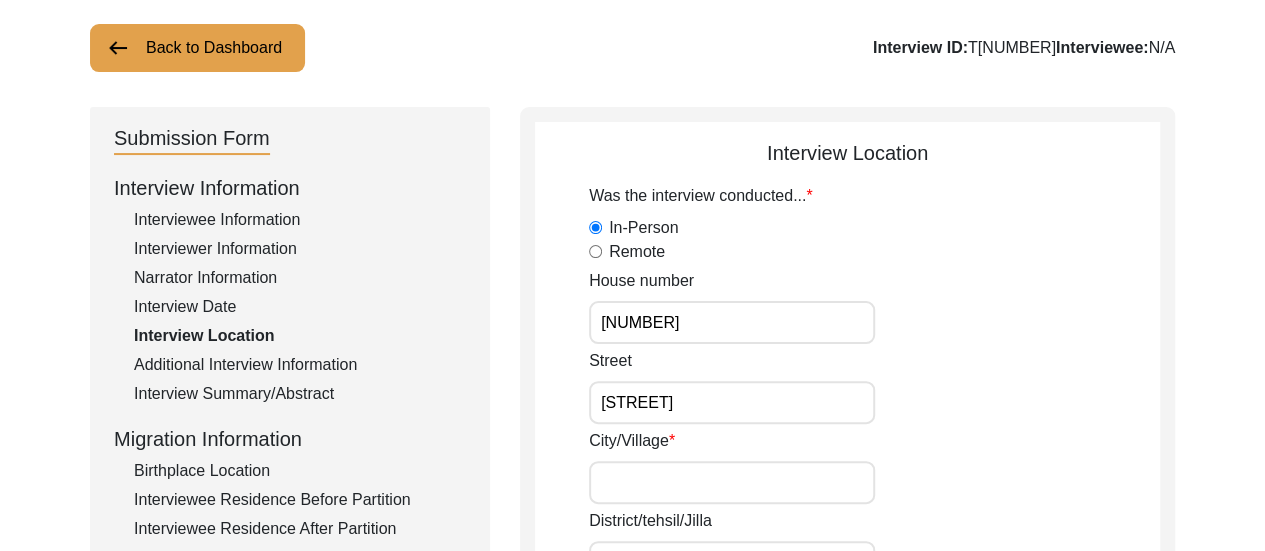 type on "[STREET]" 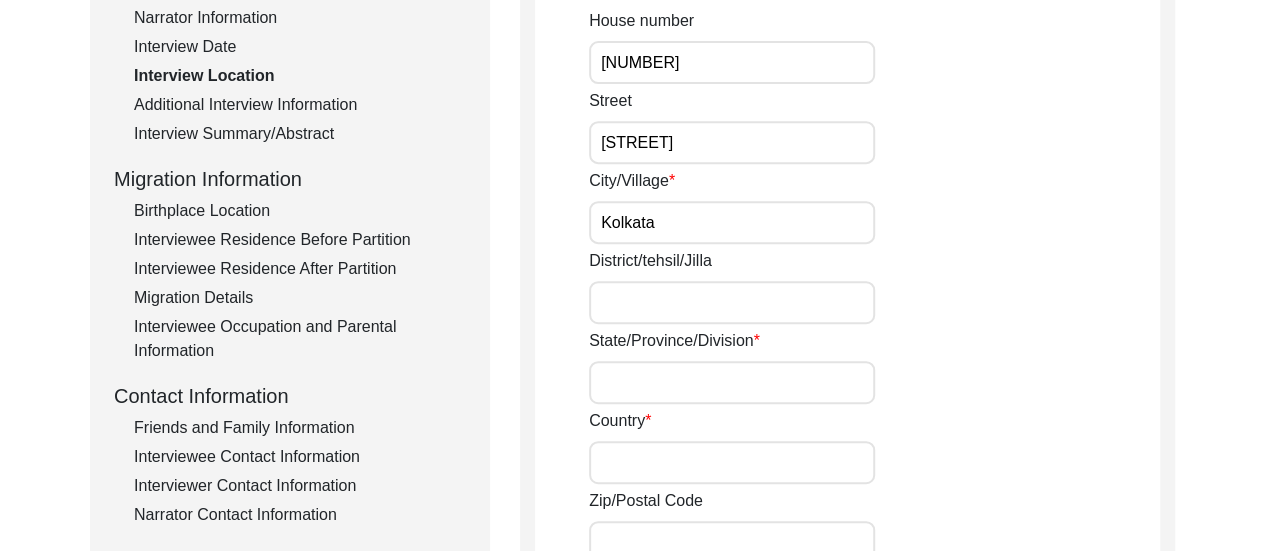 scroll, scrollTop: 409, scrollLeft: 0, axis: vertical 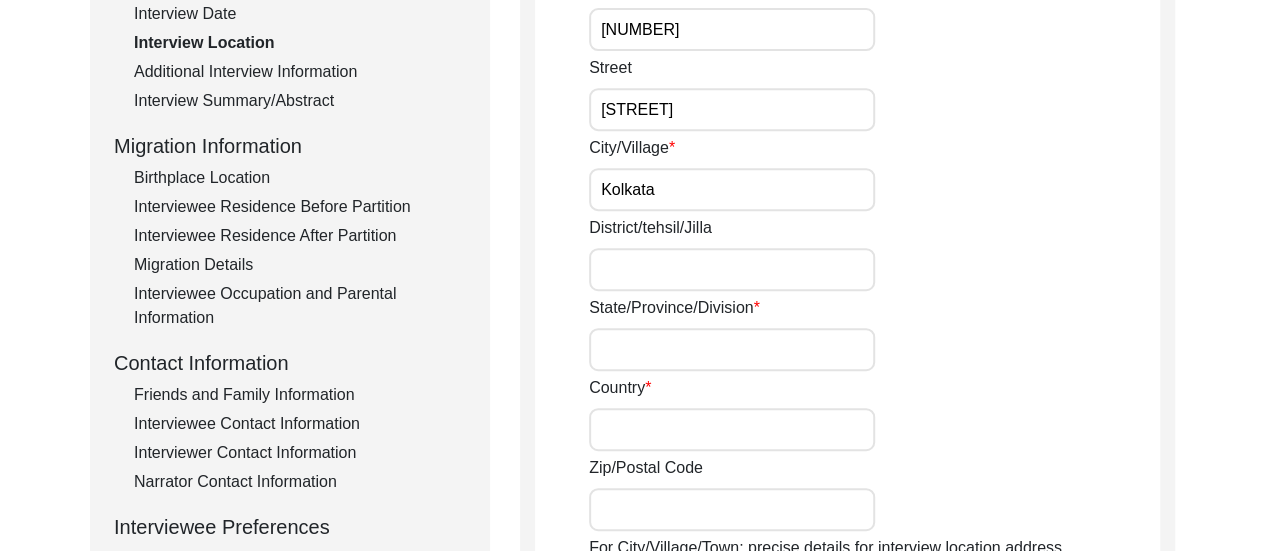 type on "Kolkata" 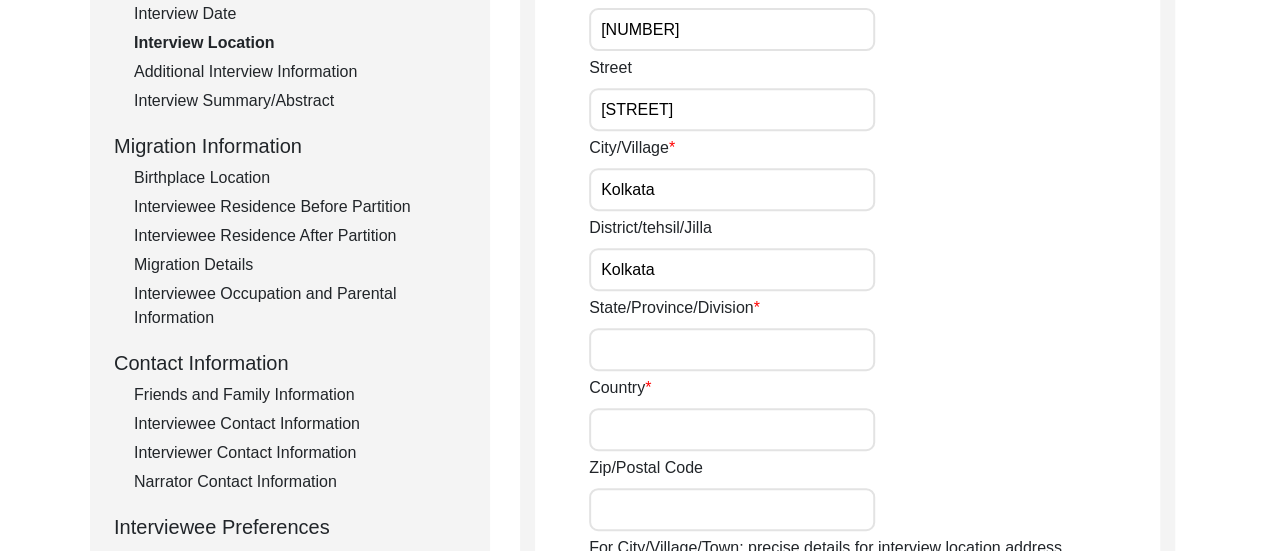 type on "Kolkata" 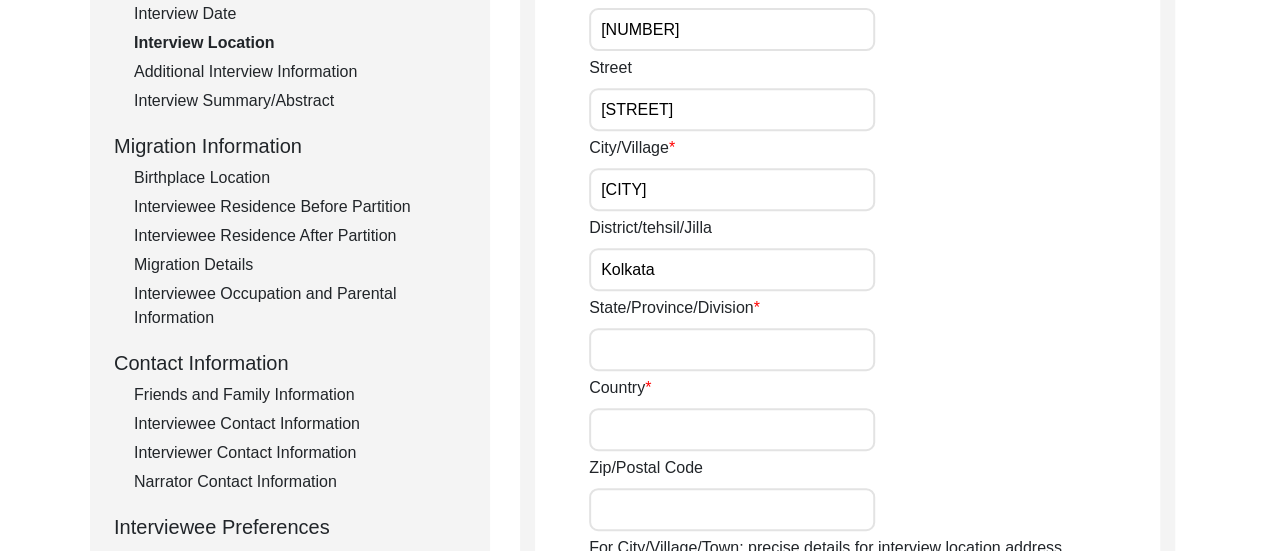 type on "K" 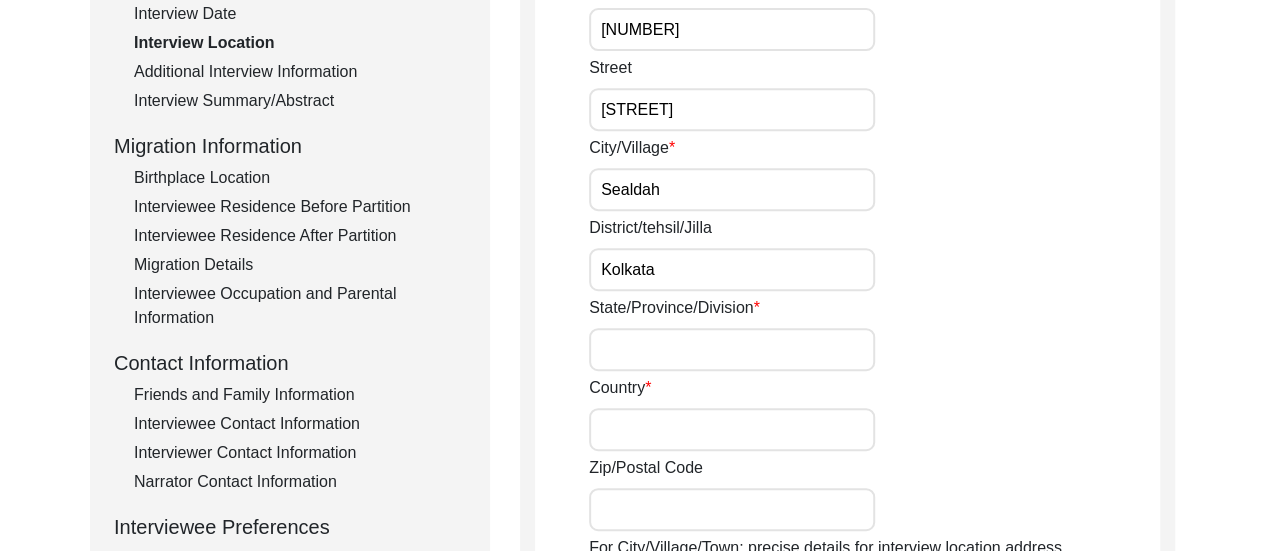 type on "Sealdah" 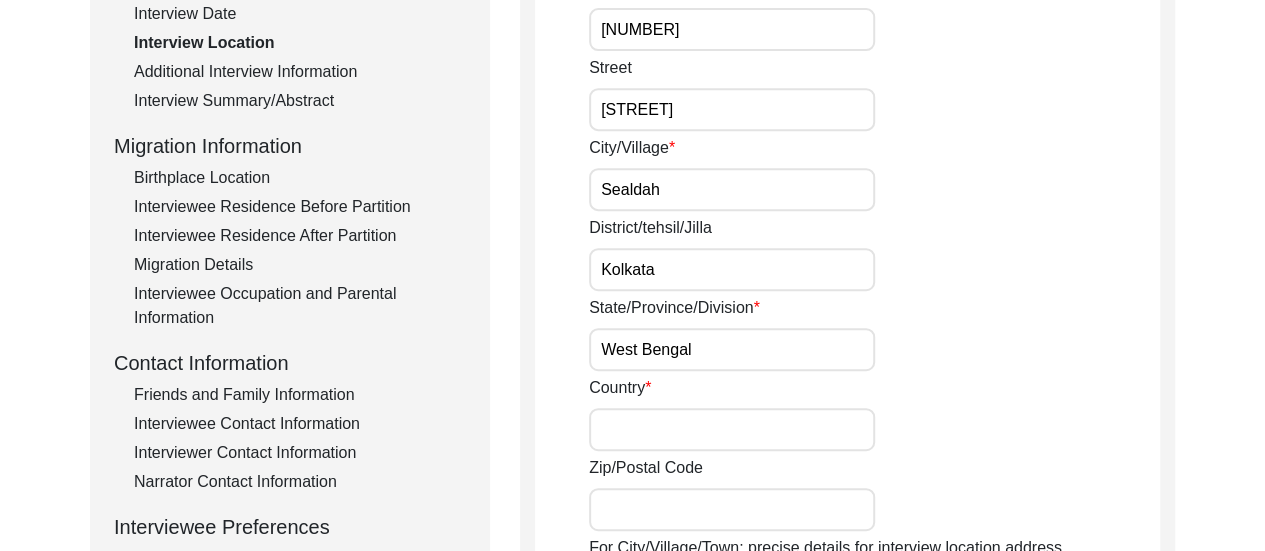type on "West Bengal" 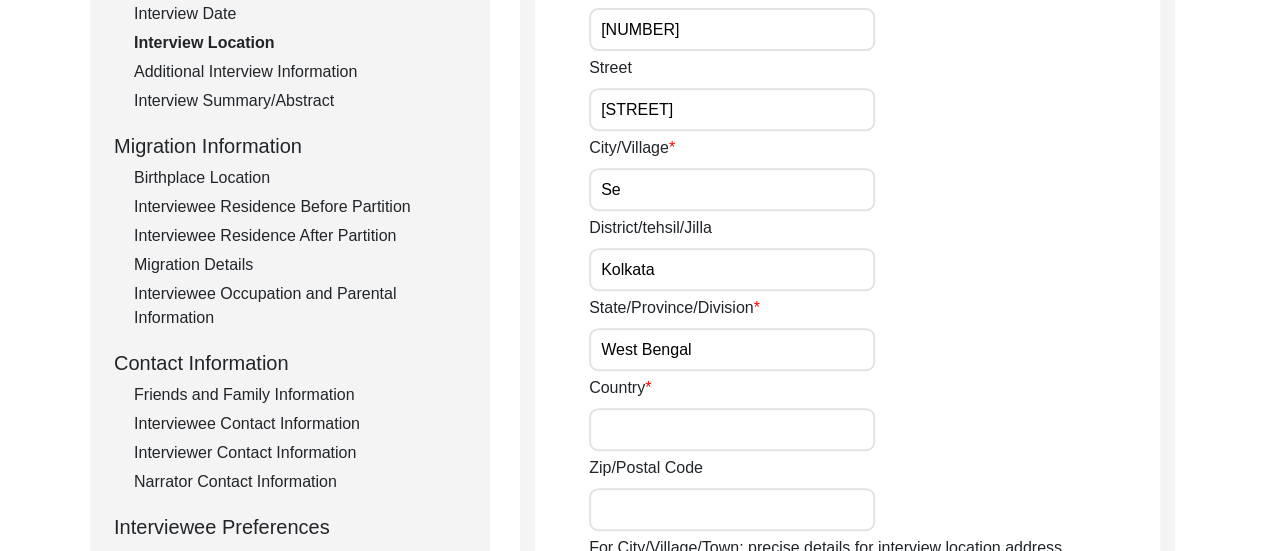 type on "S" 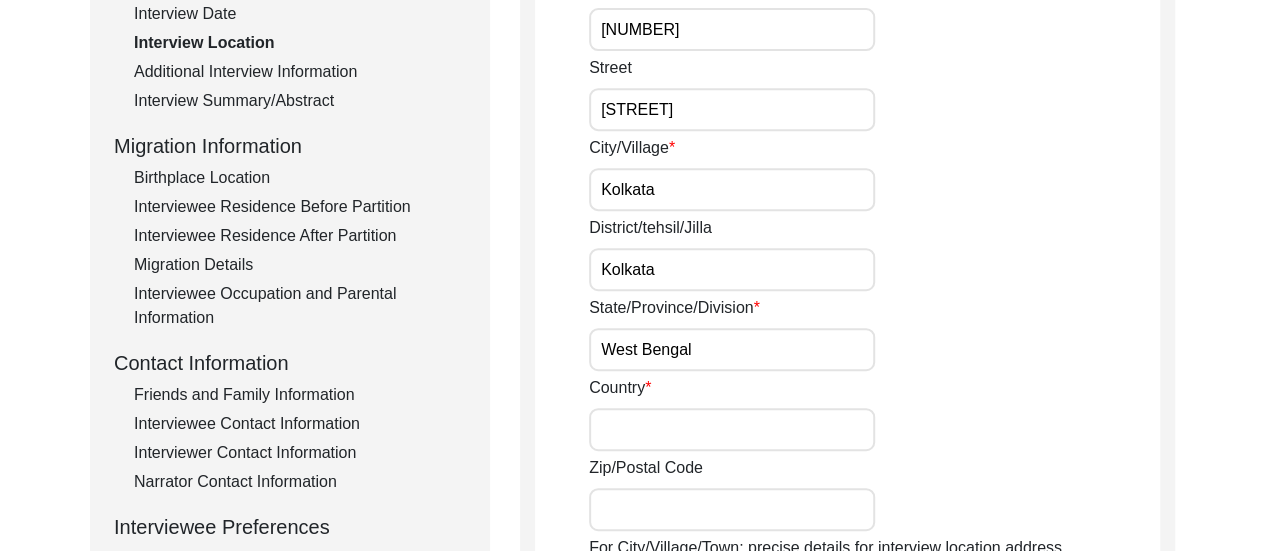 type on "Kolkata" 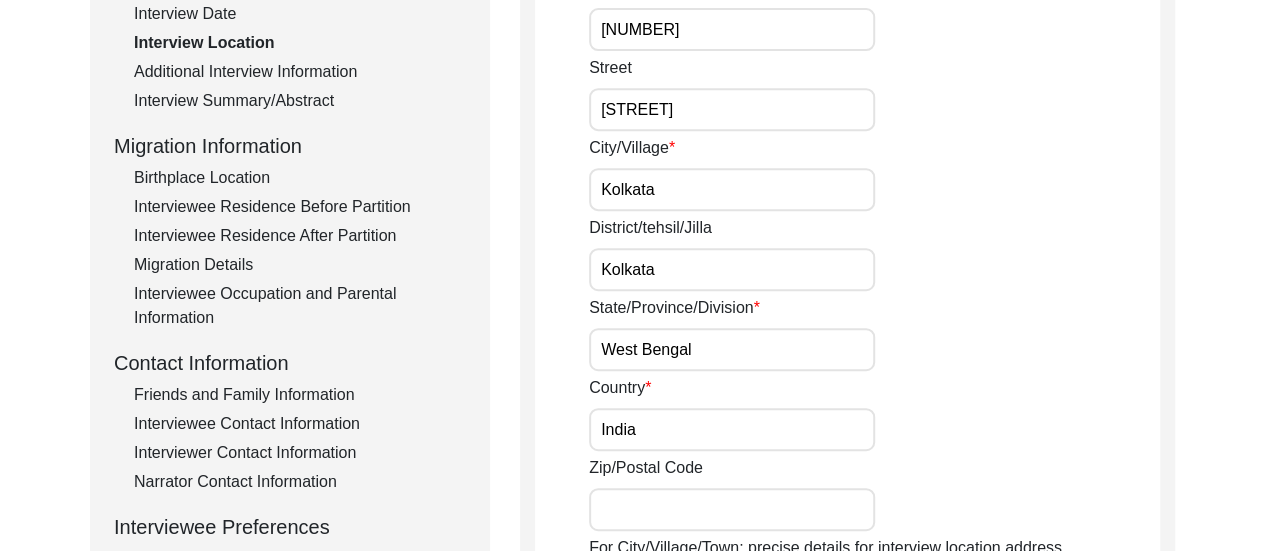 type on "India" 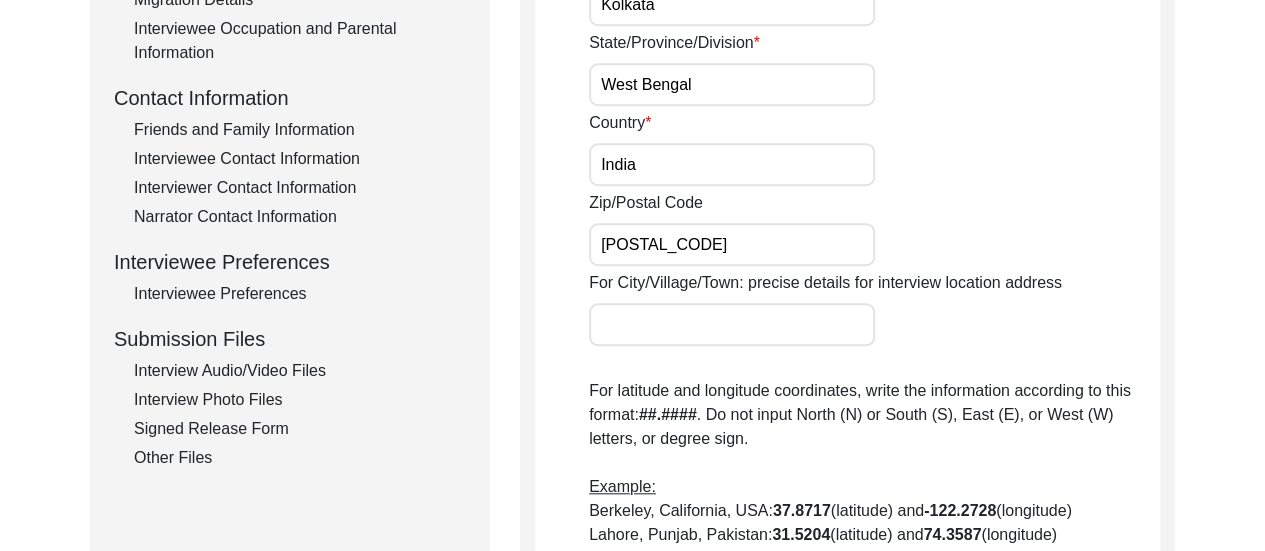 scroll, scrollTop: 686, scrollLeft: 0, axis: vertical 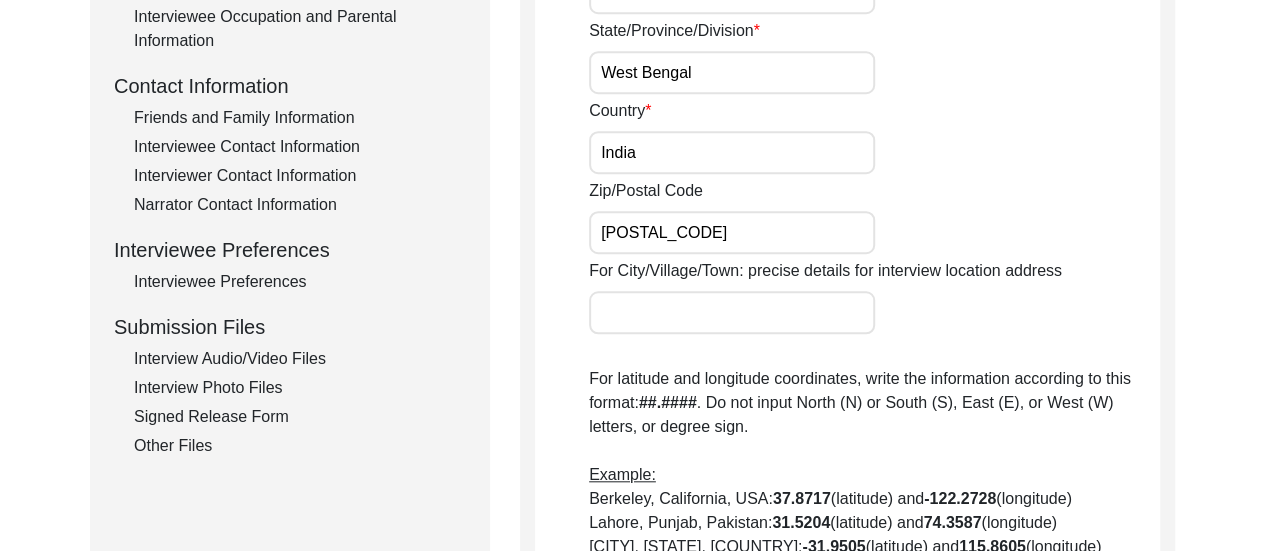 type on "[POSTAL_CODE]" 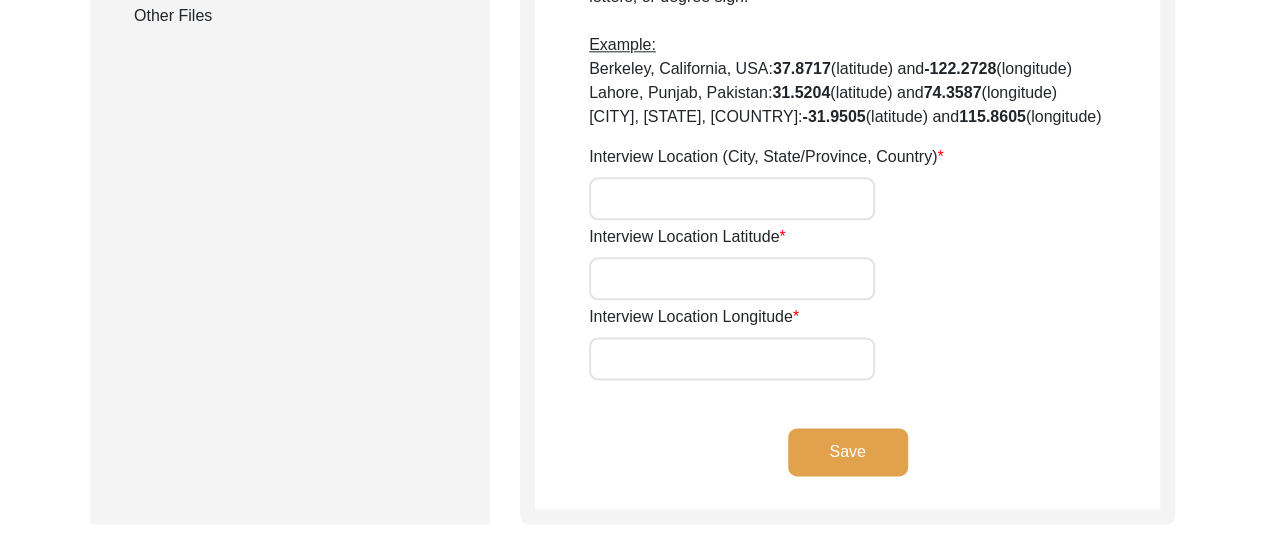 scroll, scrollTop: 1168, scrollLeft: 0, axis: vertical 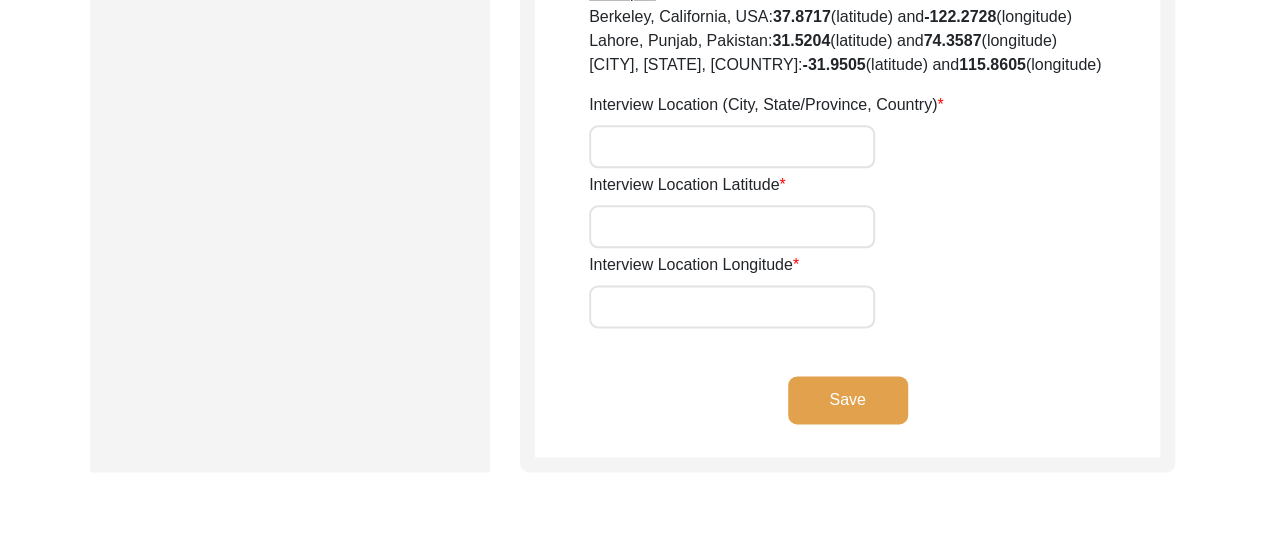 click on "Interview Location (City, State/Province, Country)" at bounding box center (732, 146) 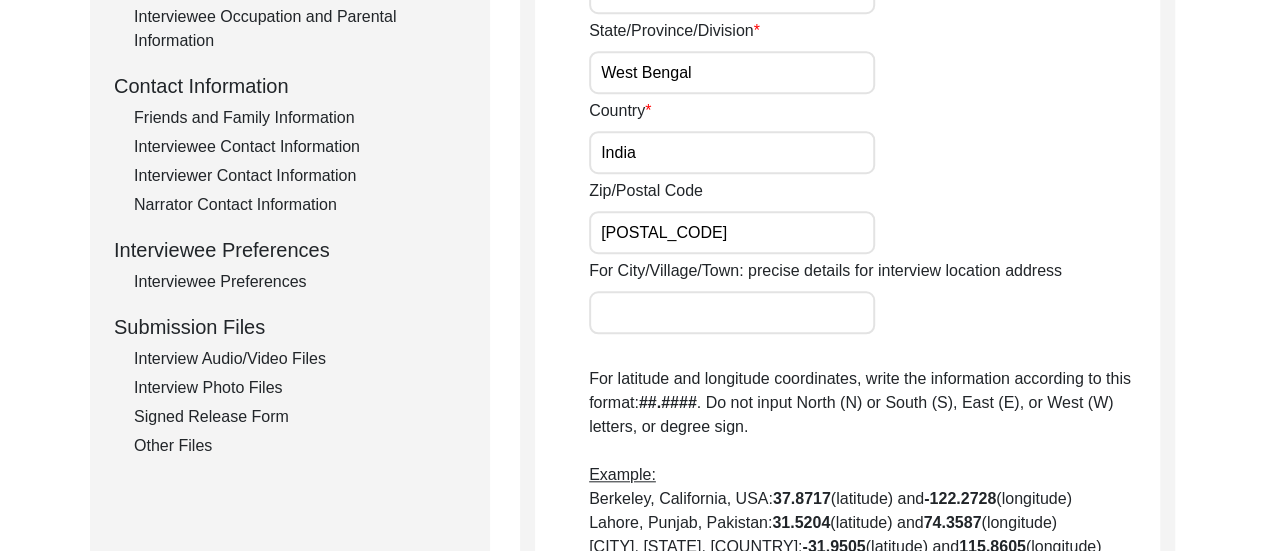 scroll, scrollTop: 204, scrollLeft: 0, axis: vertical 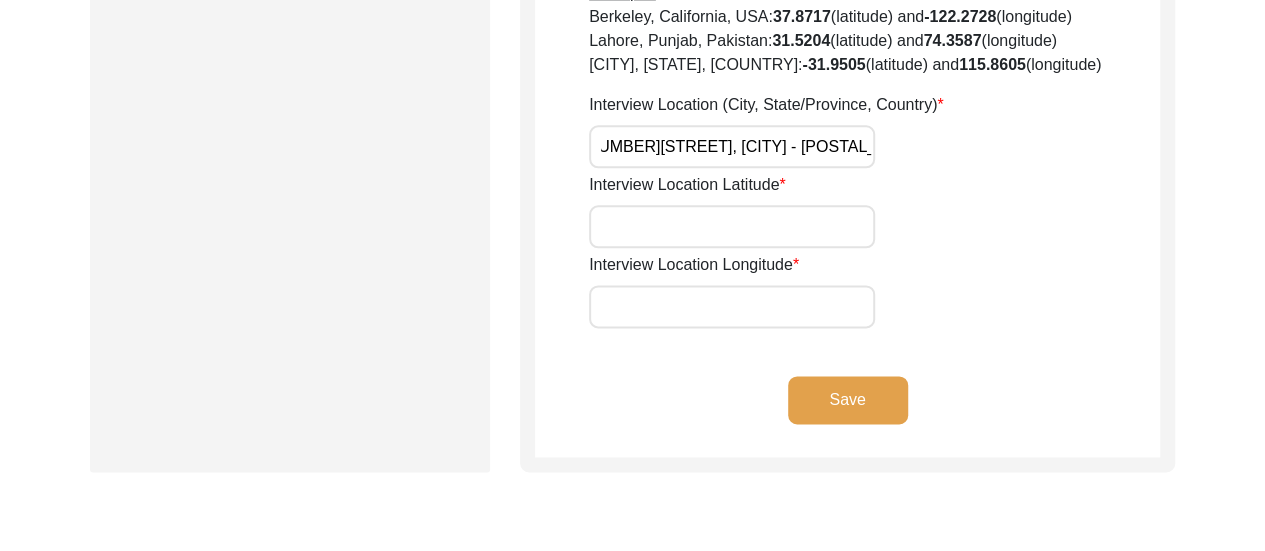 type on "[NUMBER][STREET], [CITY] - [POSTAL_CODE]" 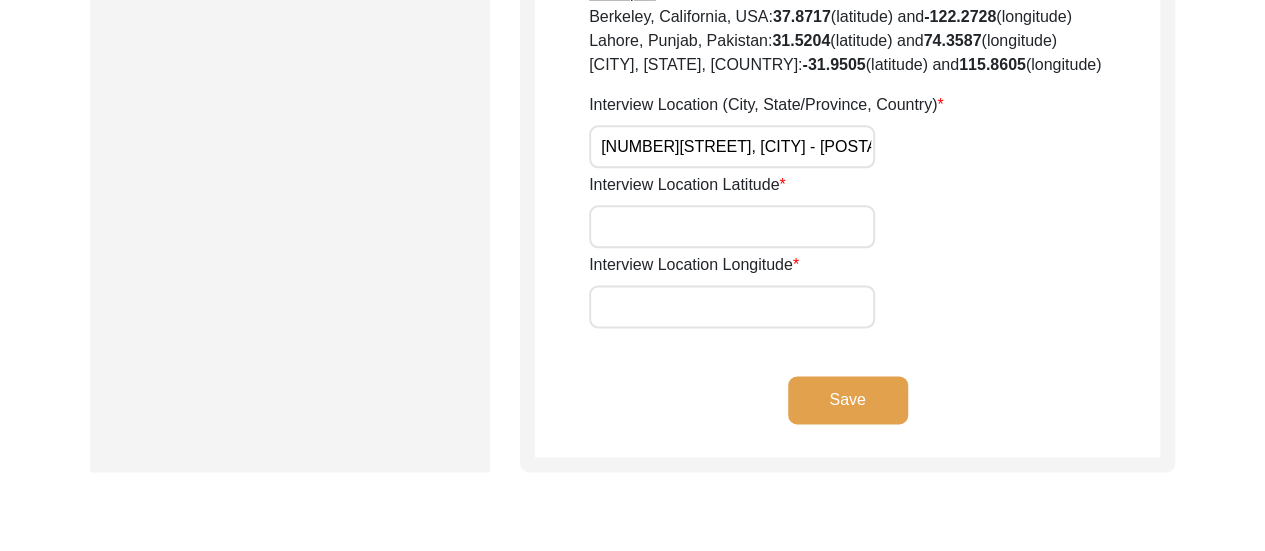 click on "Interview Location Latitude" at bounding box center [732, 226] 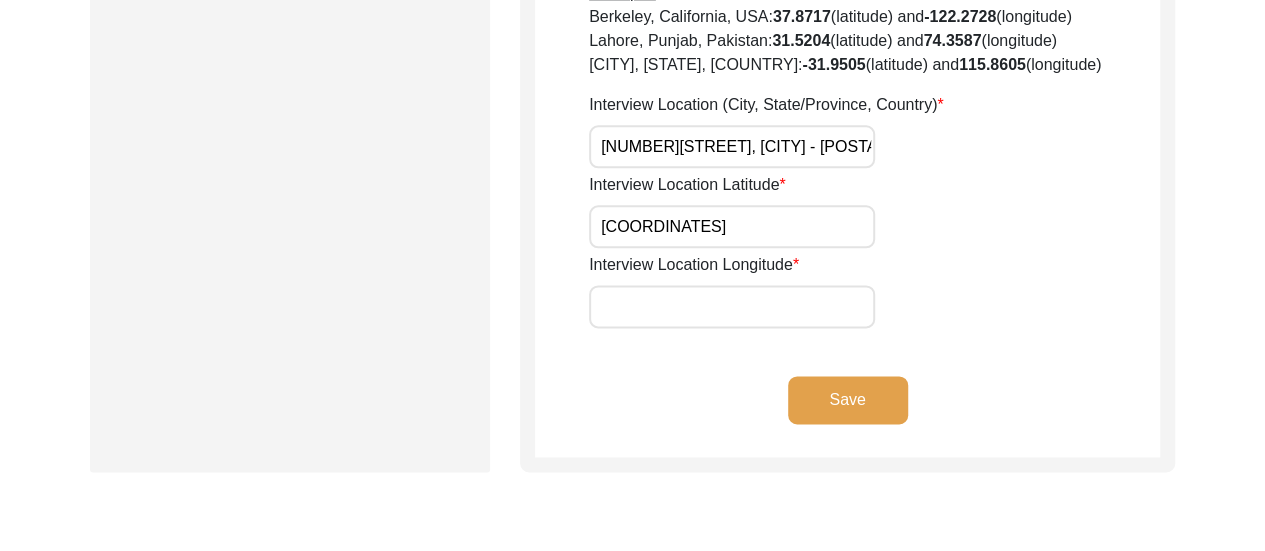 drag, startPoint x: 684, startPoint y: 227, endPoint x: 785, endPoint y: 222, distance: 101.12369 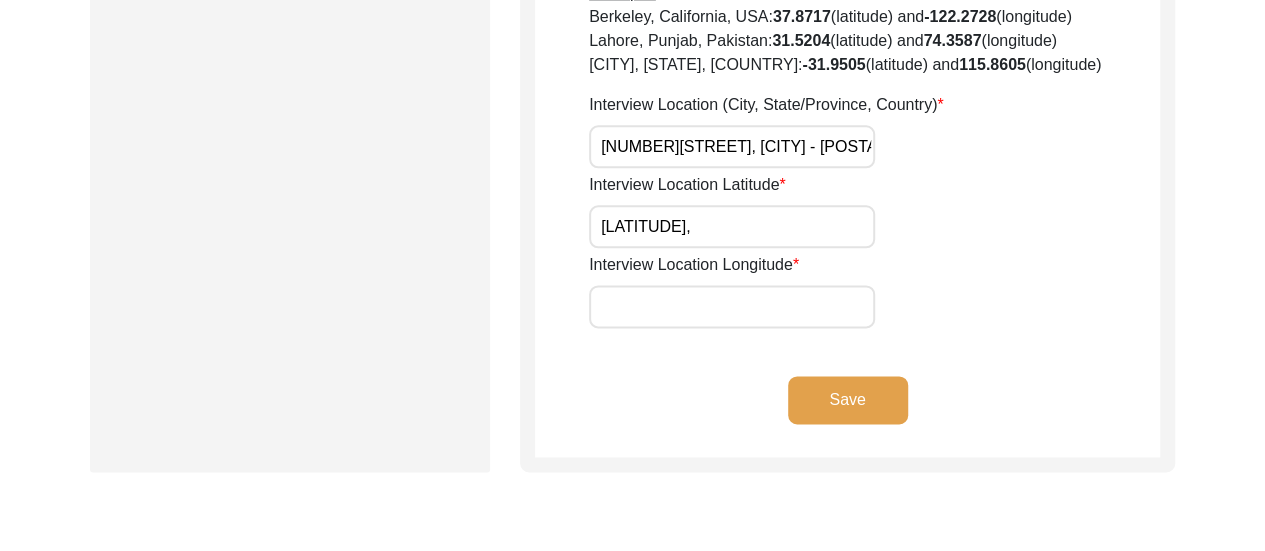 type on "[LATITUDE]," 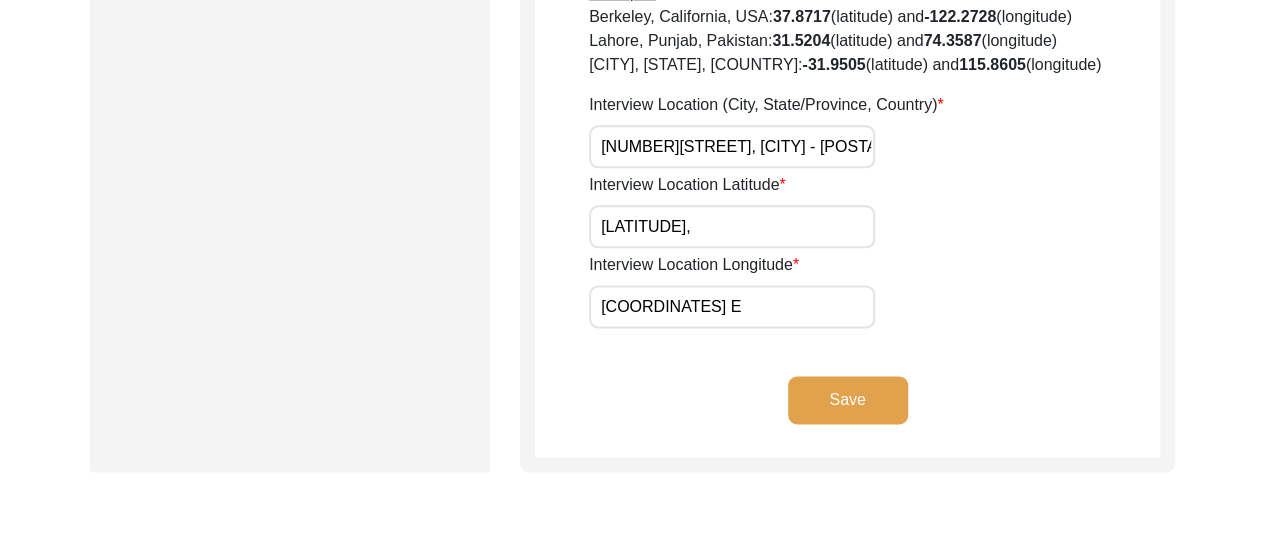 type on "[COORDINATES] E" 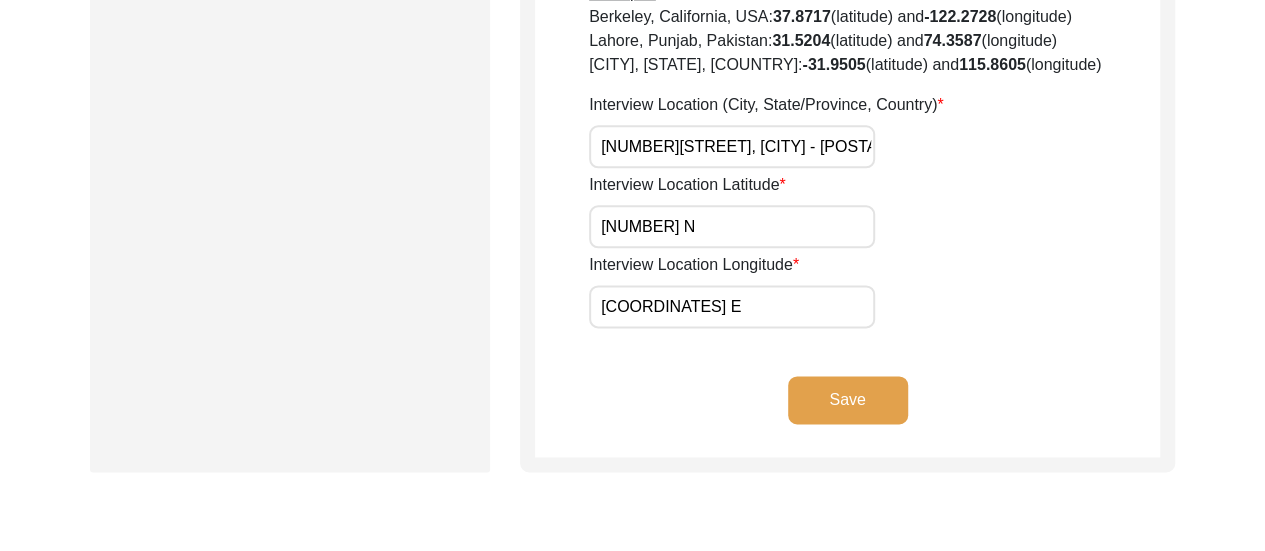 type on "[NUMBER] N" 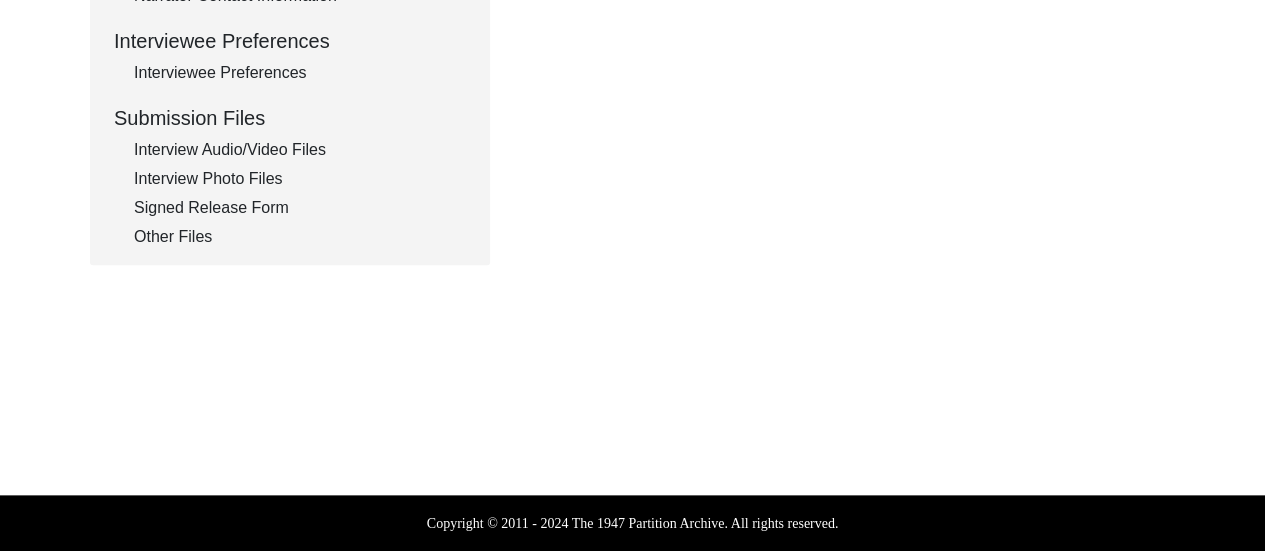 scroll, scrollTop: 894, scrollLeft: 0, axis: vertical 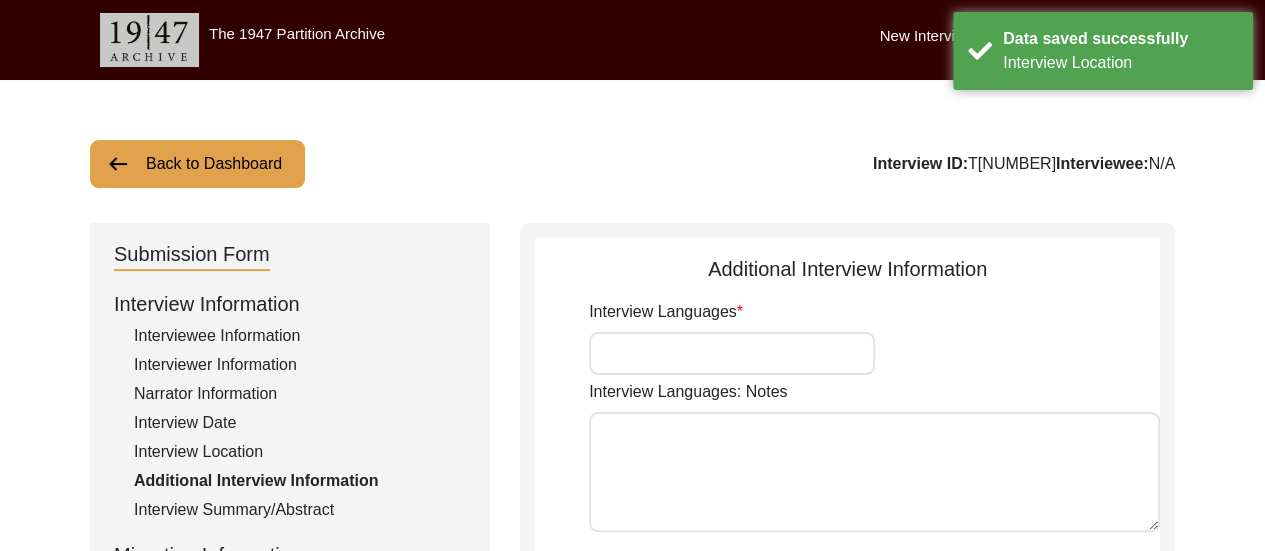 click on "Interview Languages" at bounding box center [732, 353] 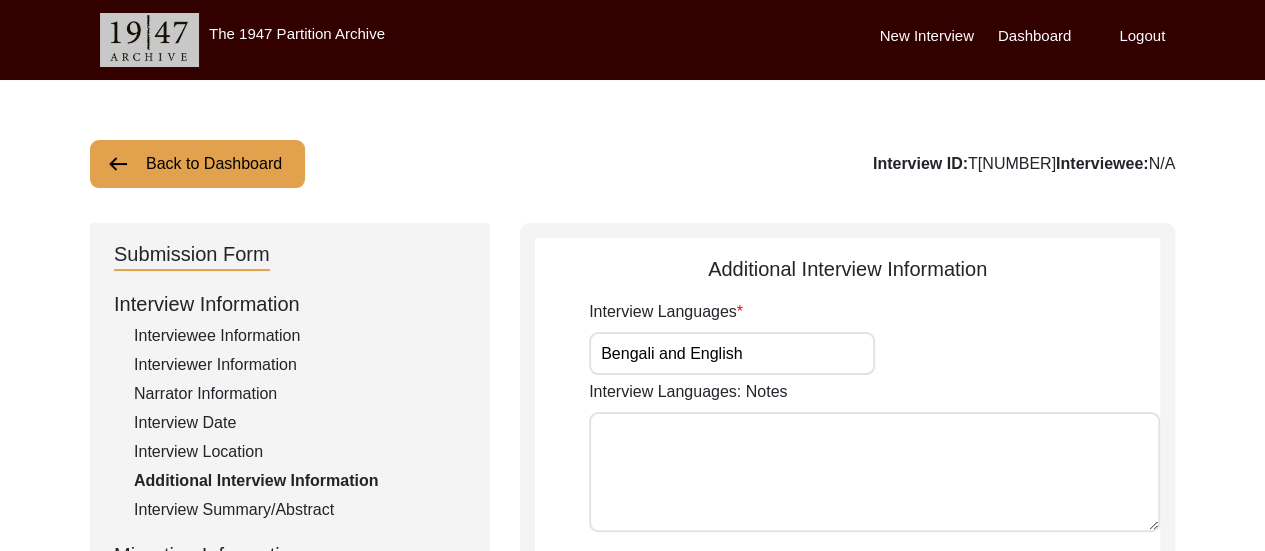 type on "Bengali and English" 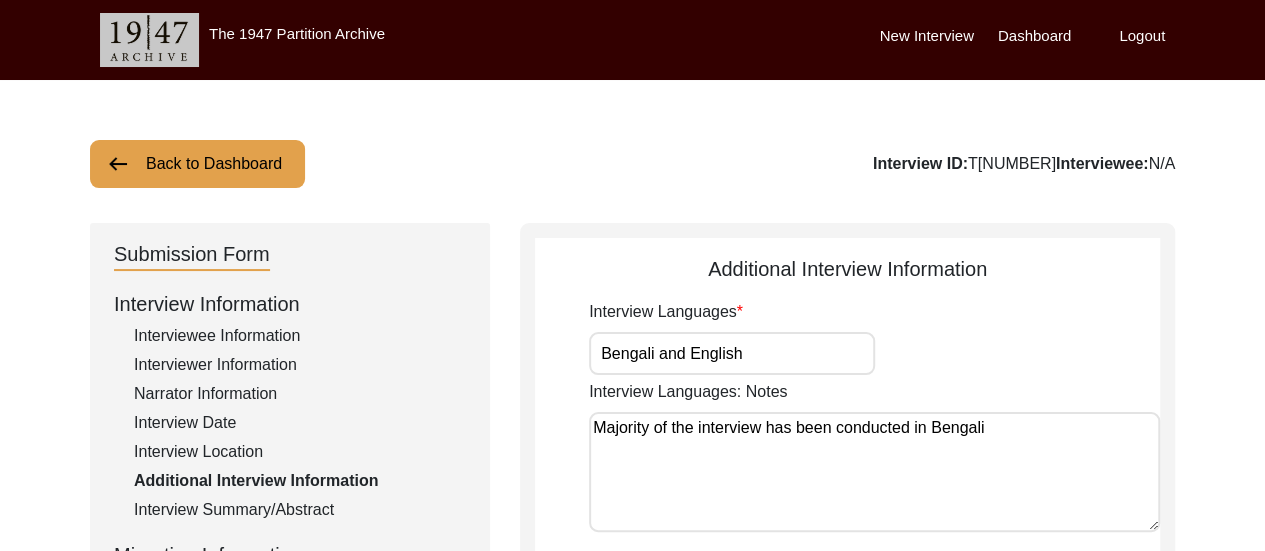 click on "The majority" at bounding box center [0, 0] 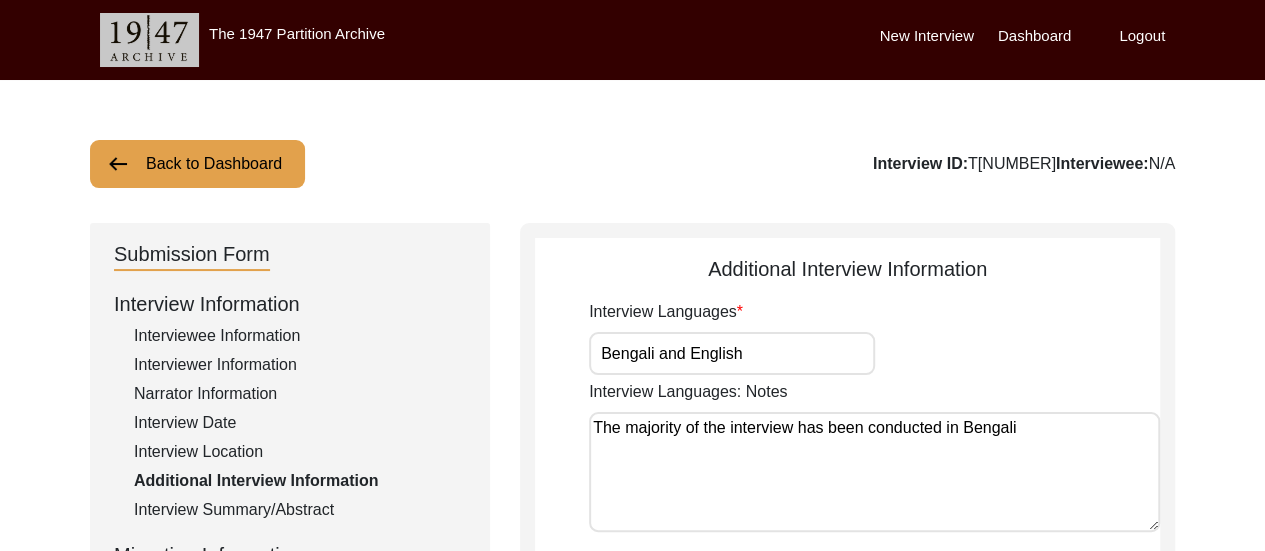 click on "Add Punctuation Bengali ." at bounding box center (0, 0) 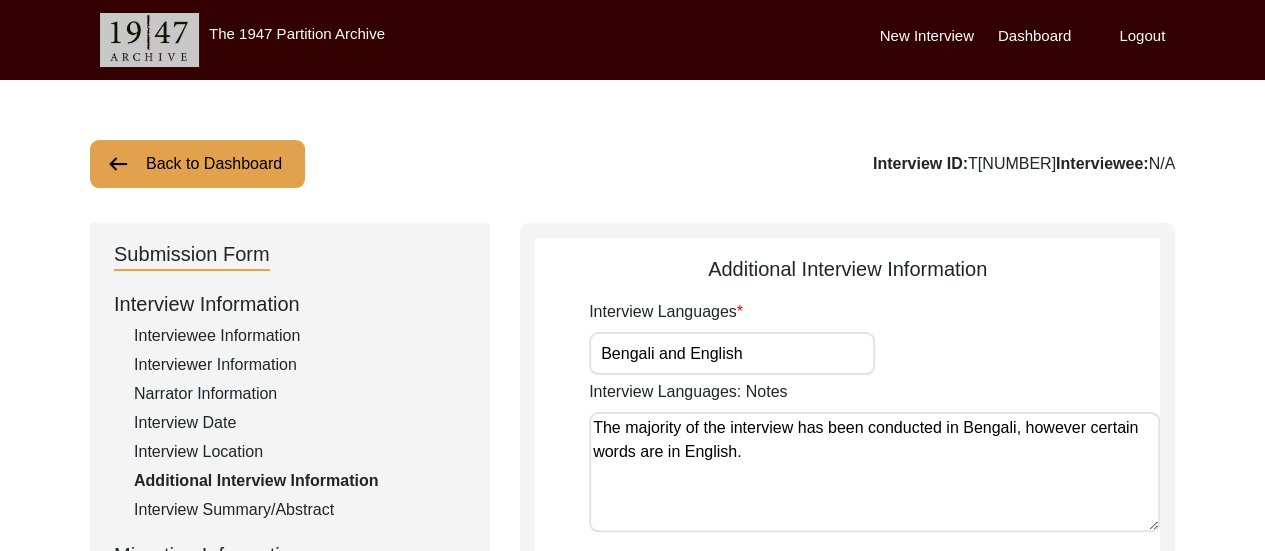 click on "; however," at bounding box center [0, 0] 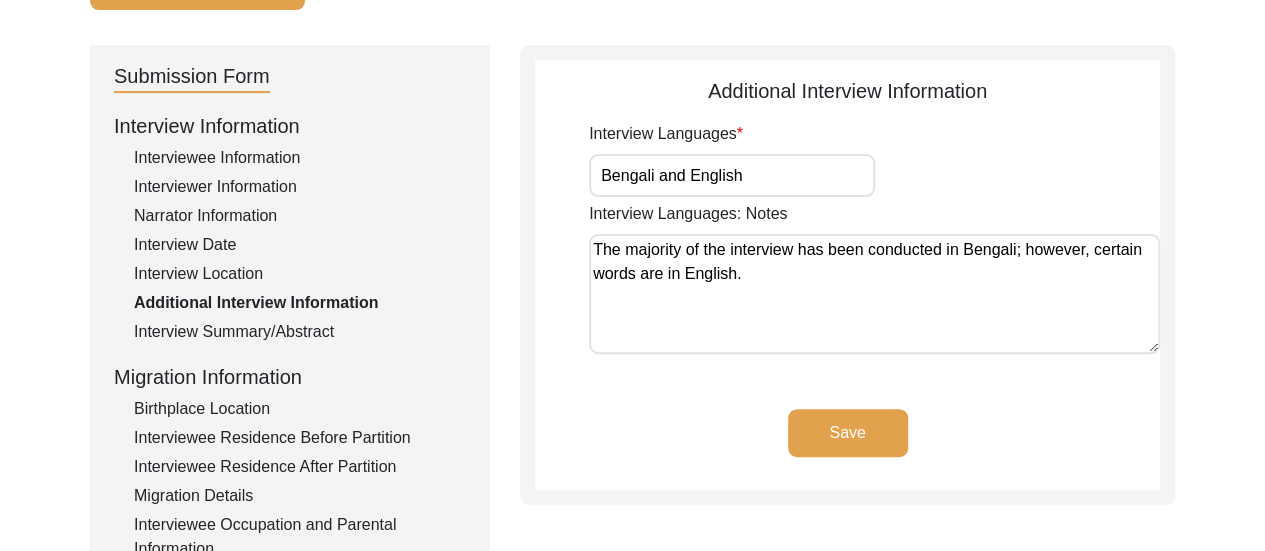scroll, scrollTop: 270, scrollLeft: 0, axis: vertical 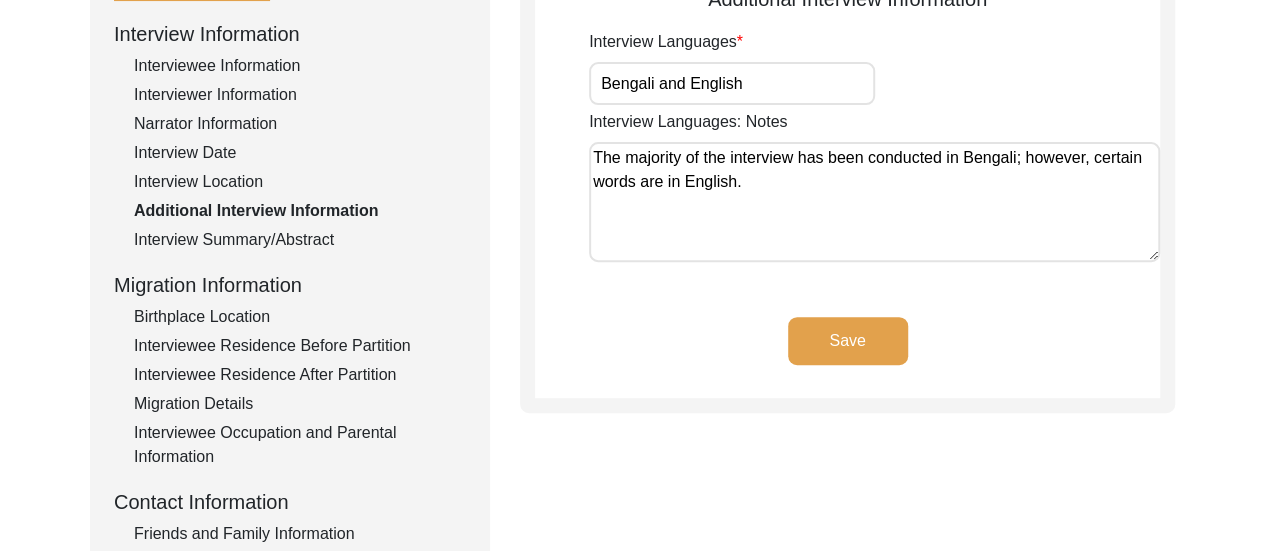 type on "The majority of the interview has been conducted in Bengali; however, certain words are in English." 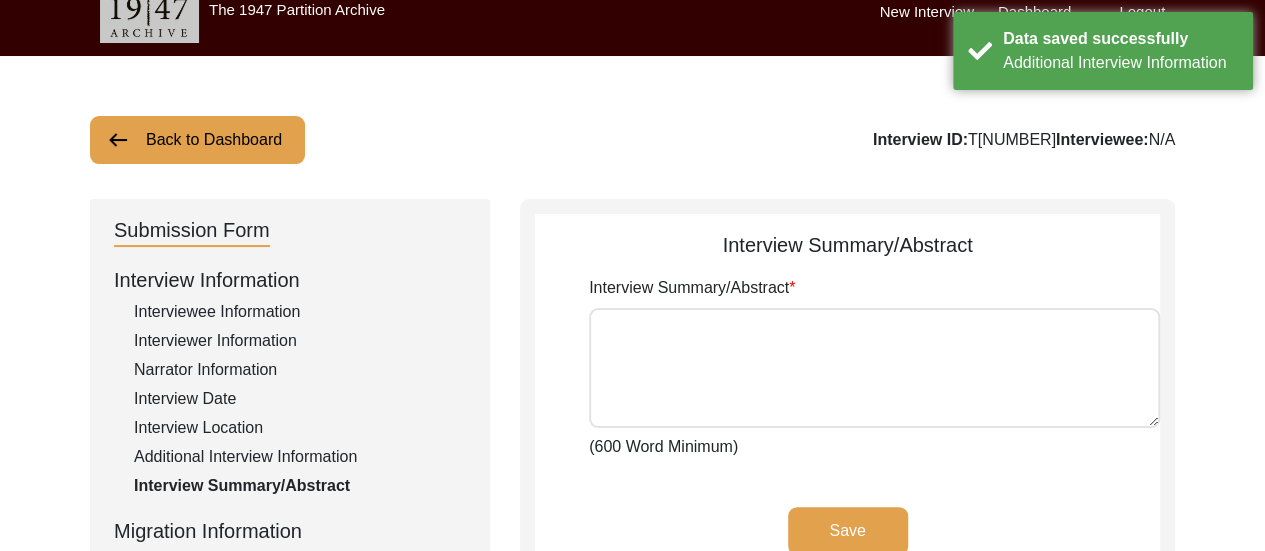 scroll, scrollTop: 22, scrollLeft: 0, axis: vertical 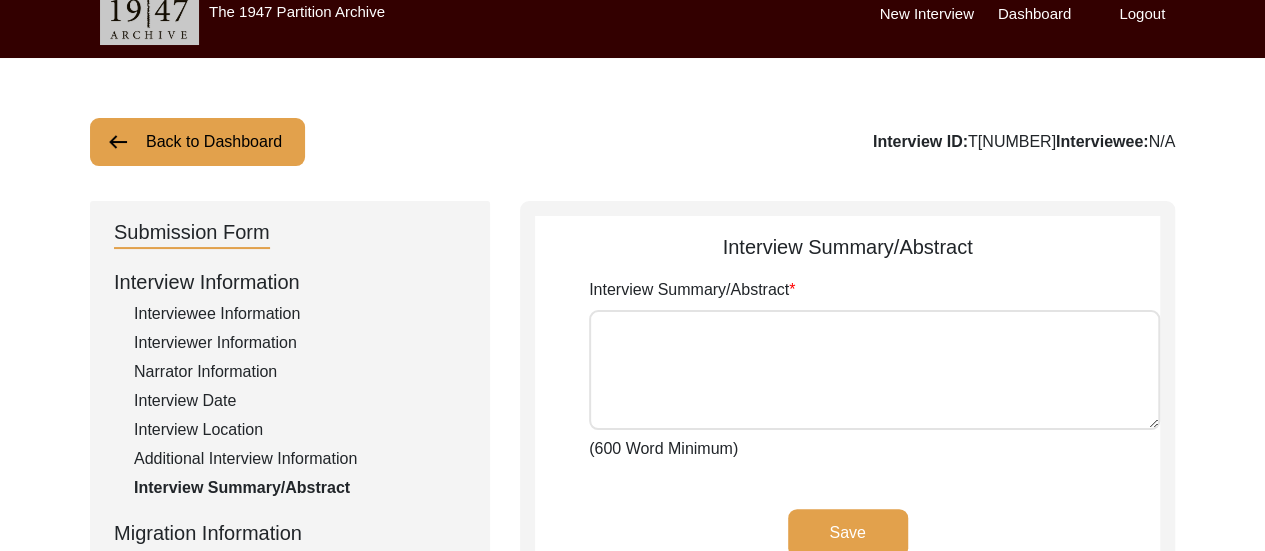 click on "Interview Summary/Abstract" at bounding box center (874, 370) 